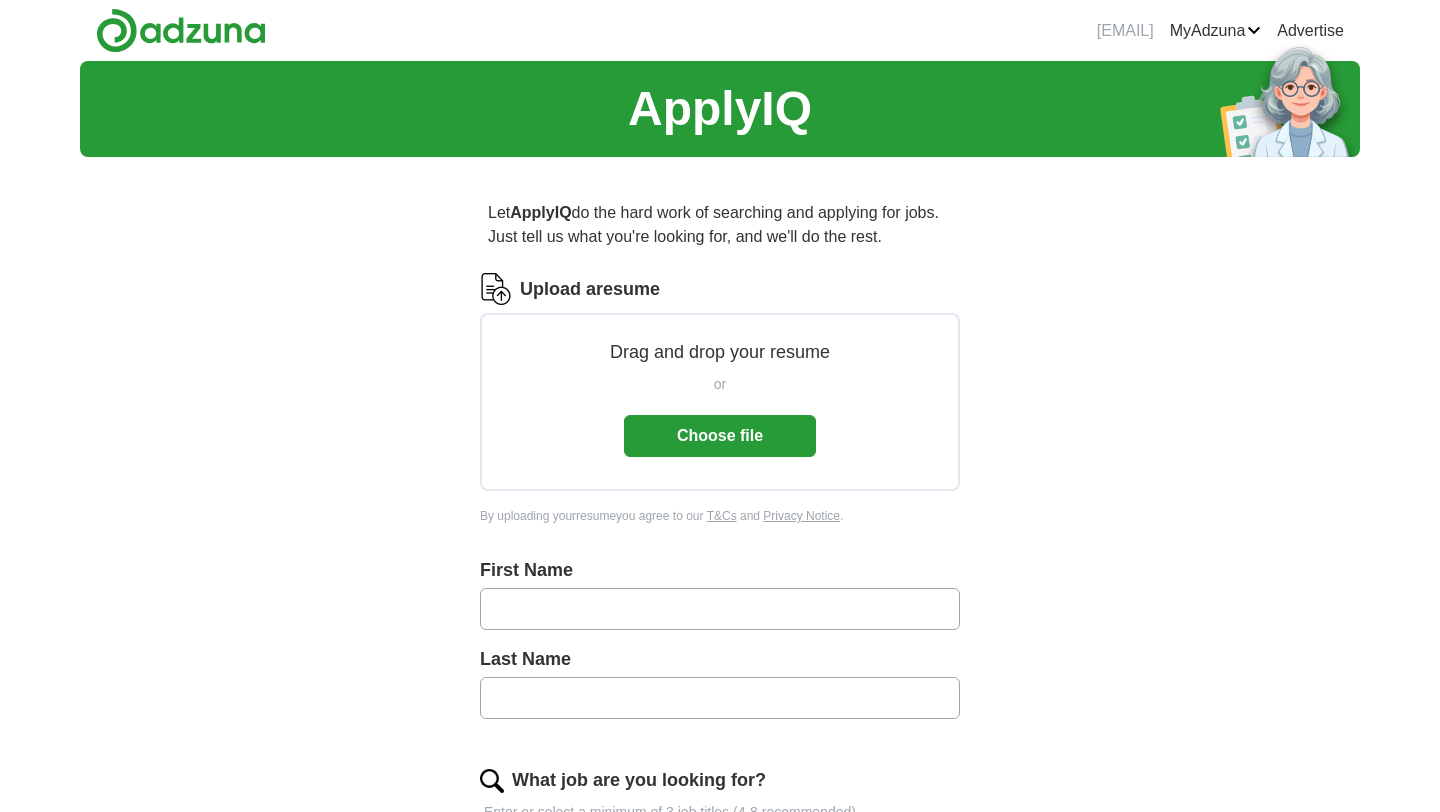 scroll, scrollTop: 0, scrollLeft: 0, axis: both 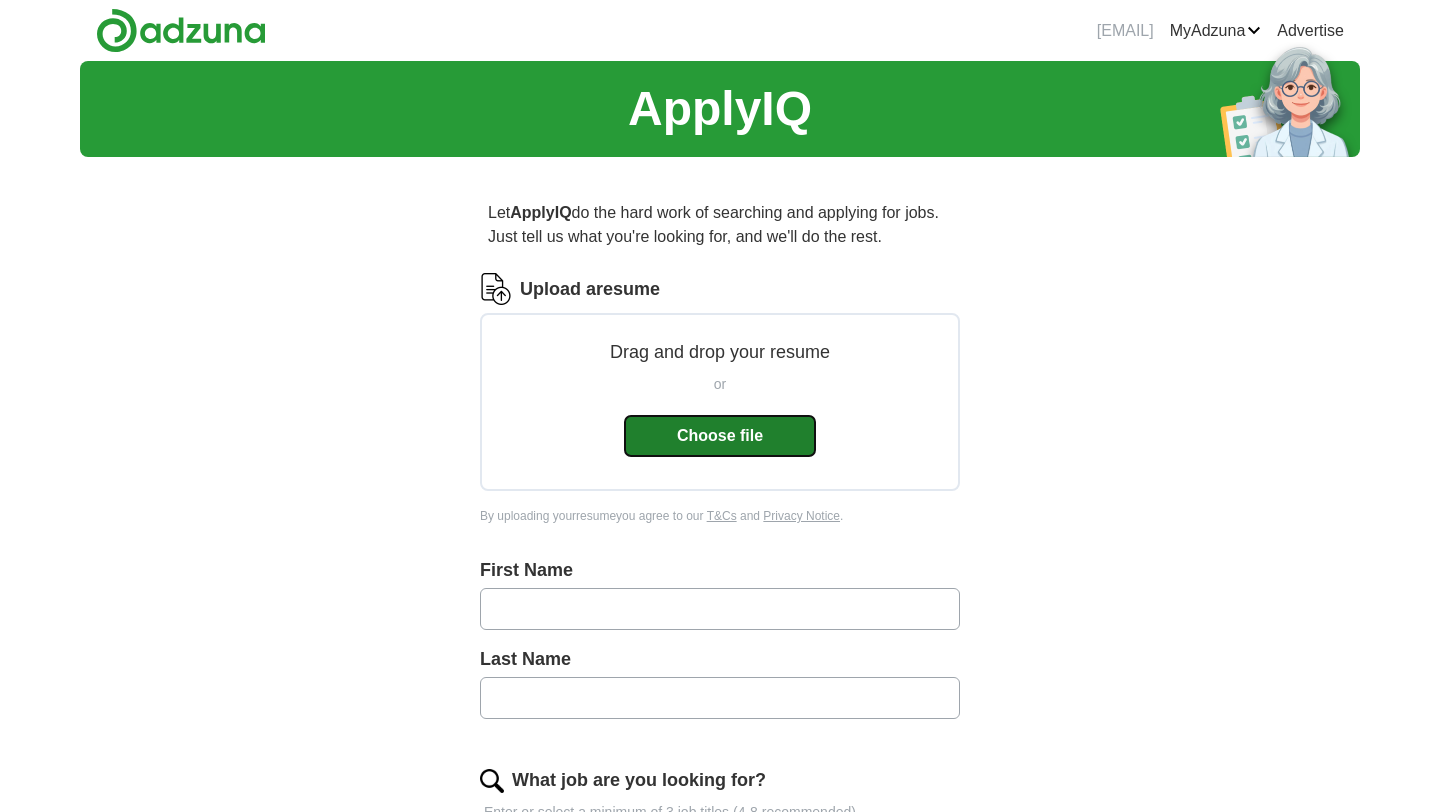 click on "Choose file" at bounding box center (720, 436) 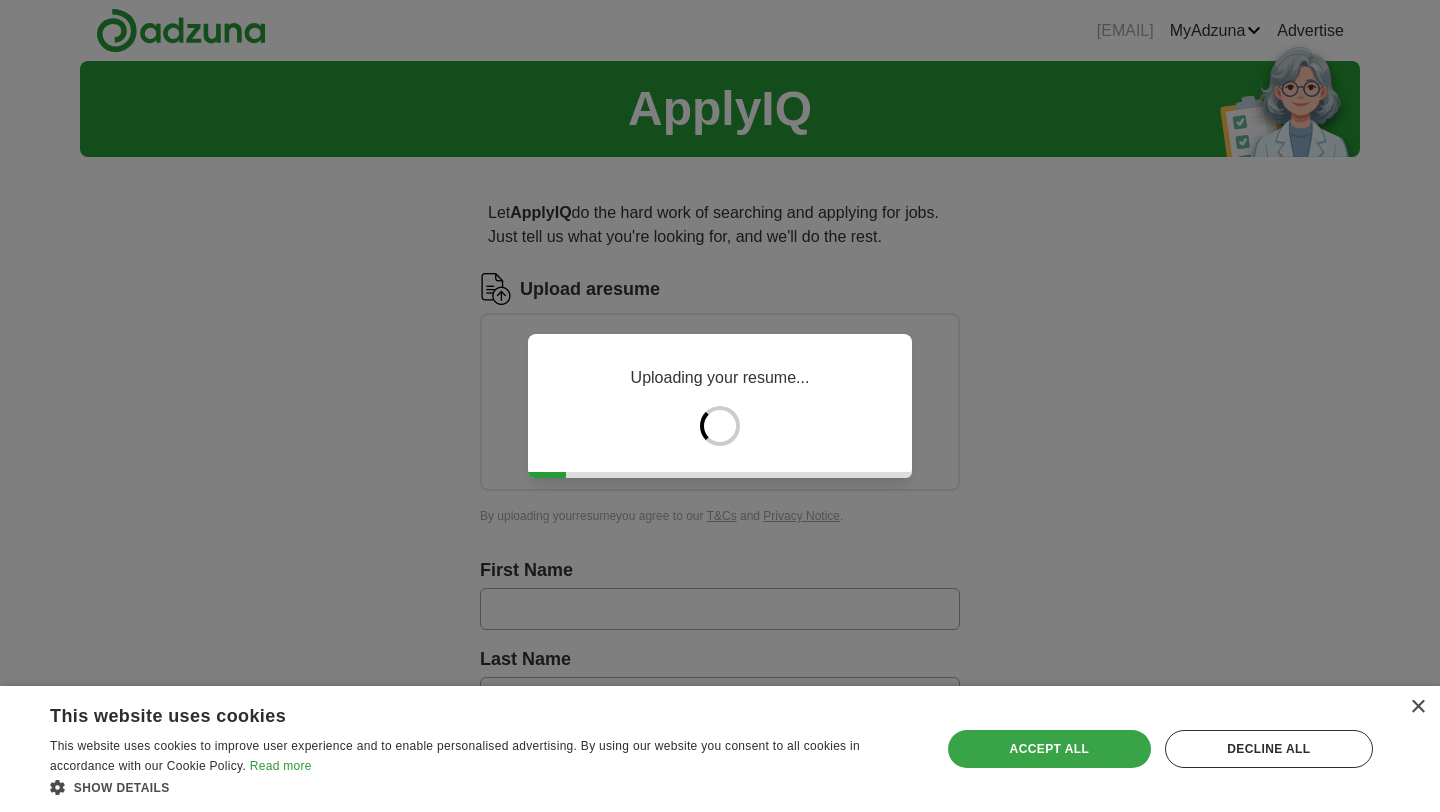 click on "Accept all" at bounding box center (1049, 749) 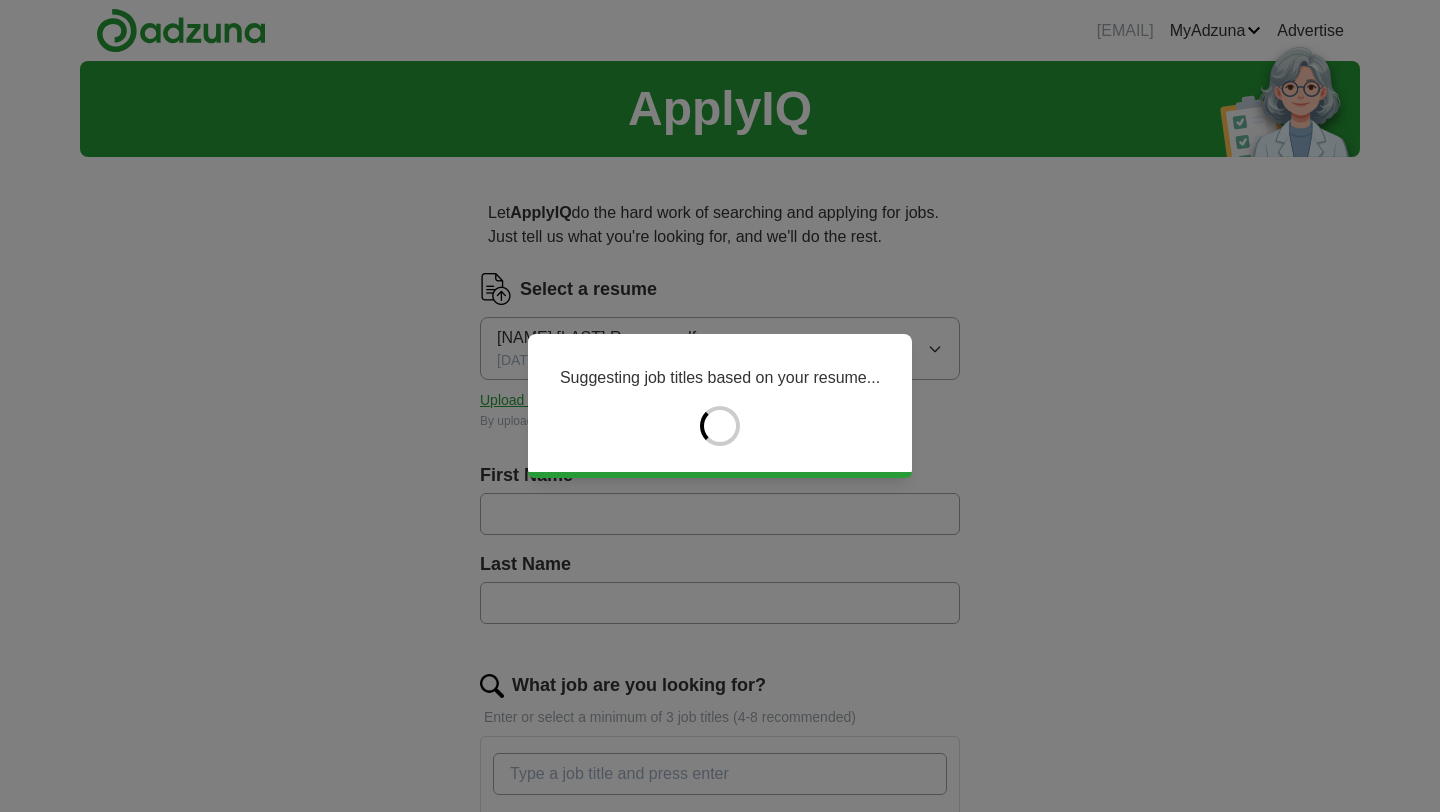 type on "*****" 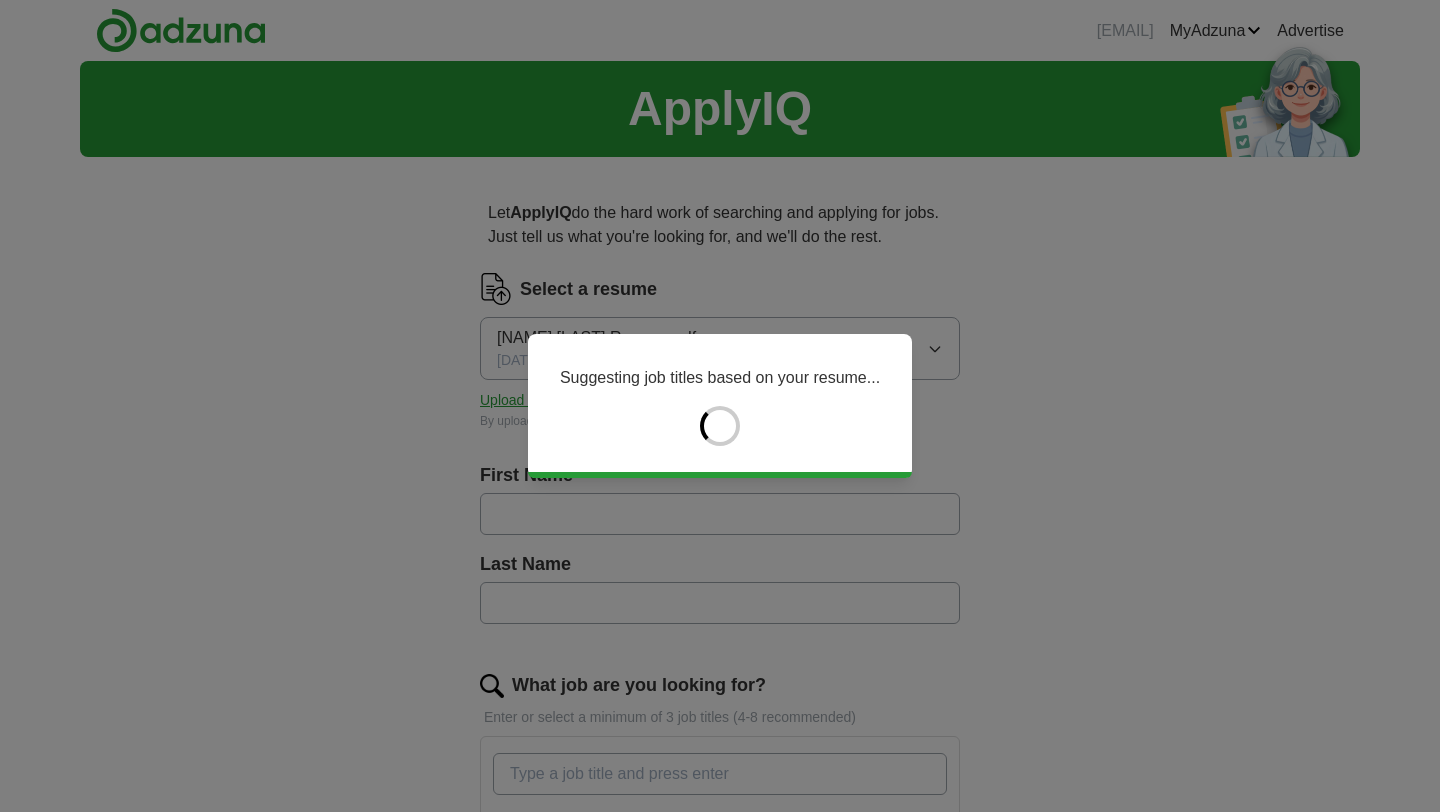type on "****" 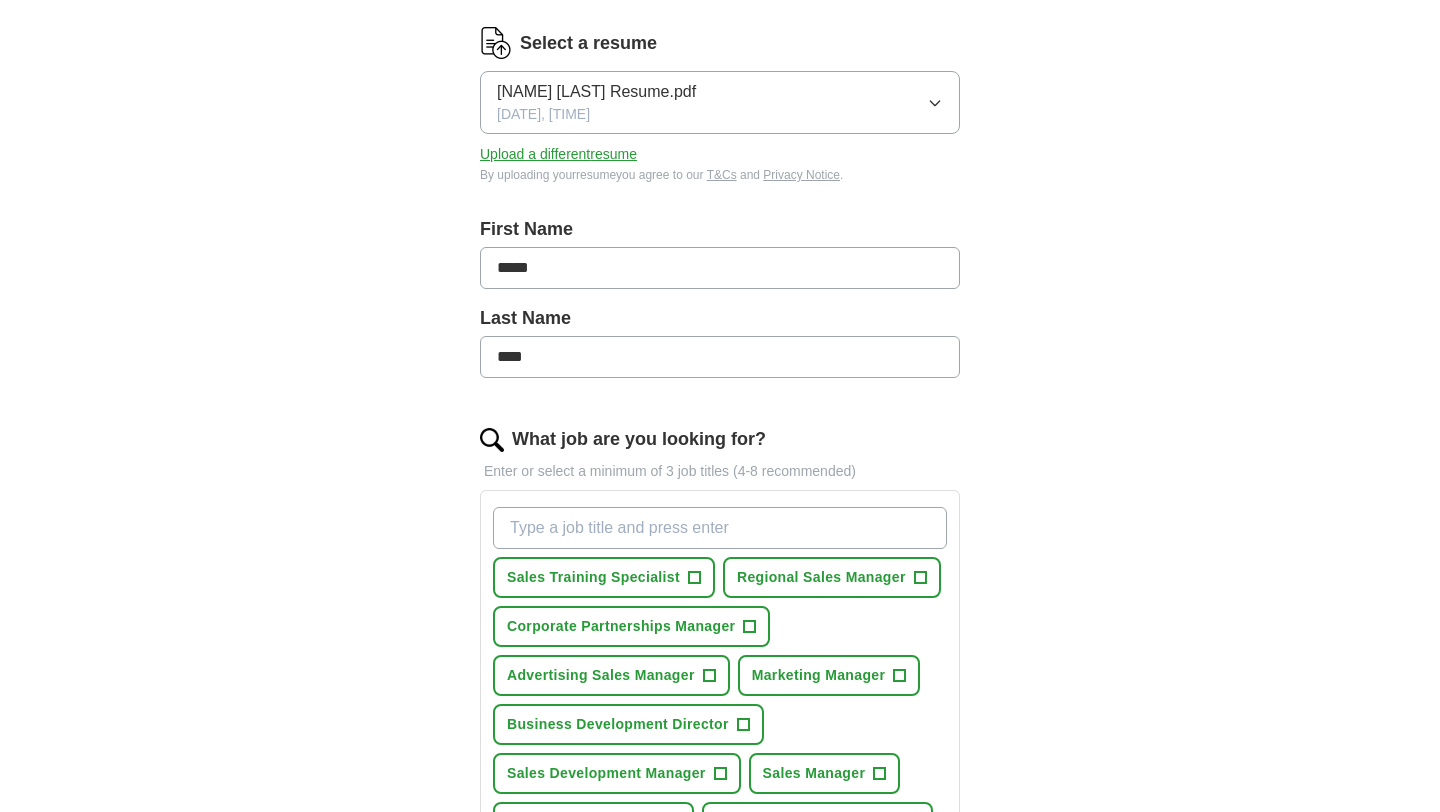 scroll, scrollTop: 253, scrollLeft: 0, axis: vertical 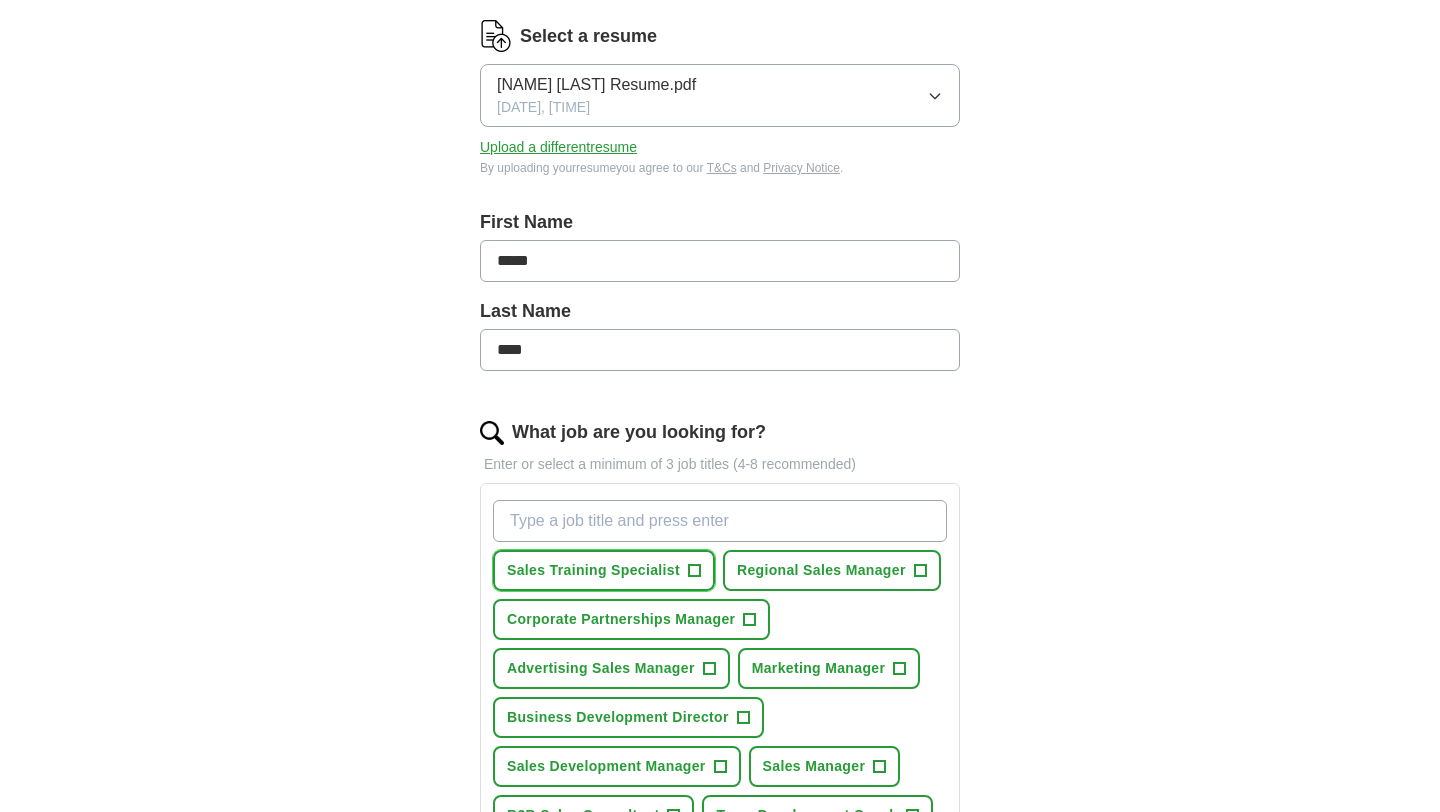 click on "Sales Training Specialist +" at bounding box center [604, 570] 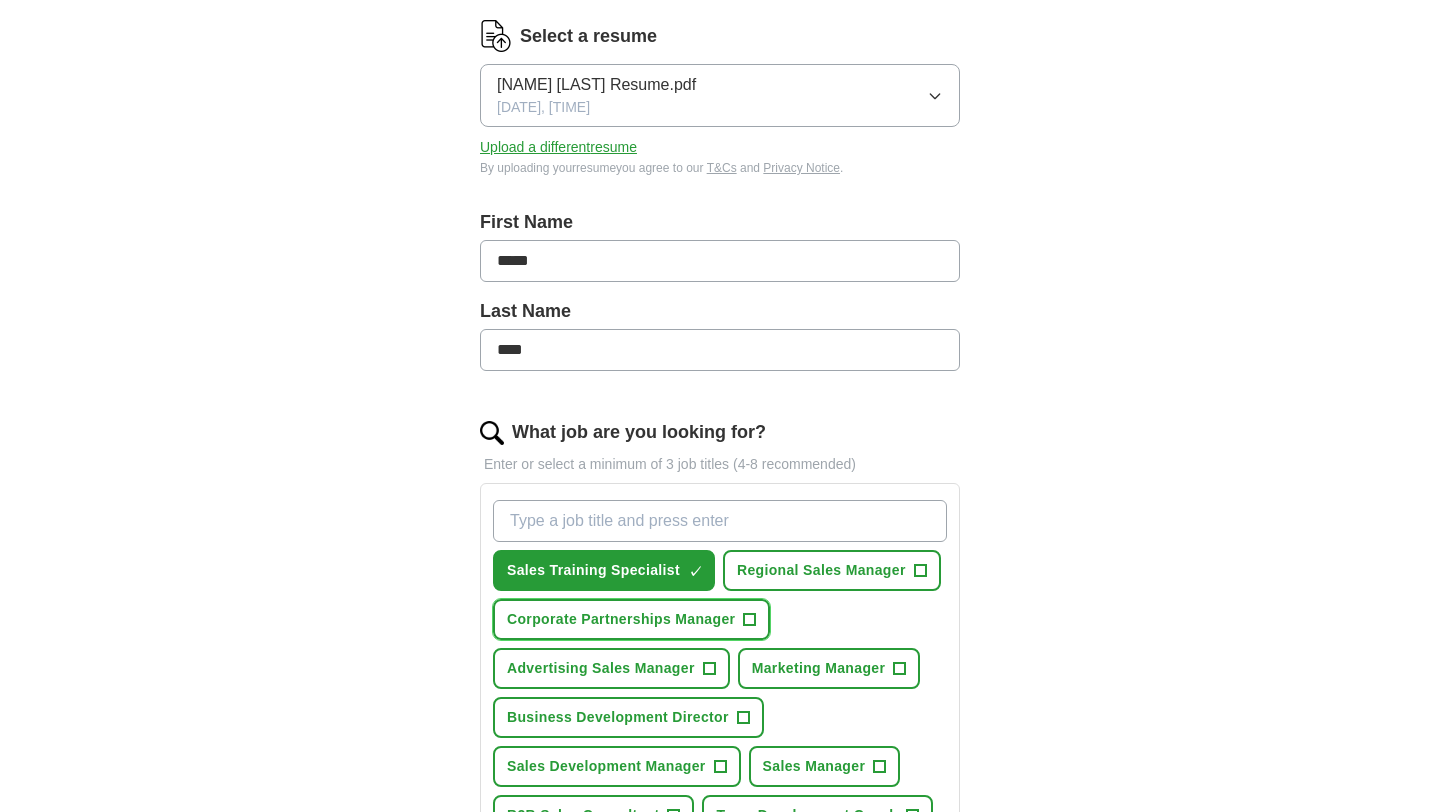 click on "Corporate Partnerships Manager" at bounding box center [621, 619] 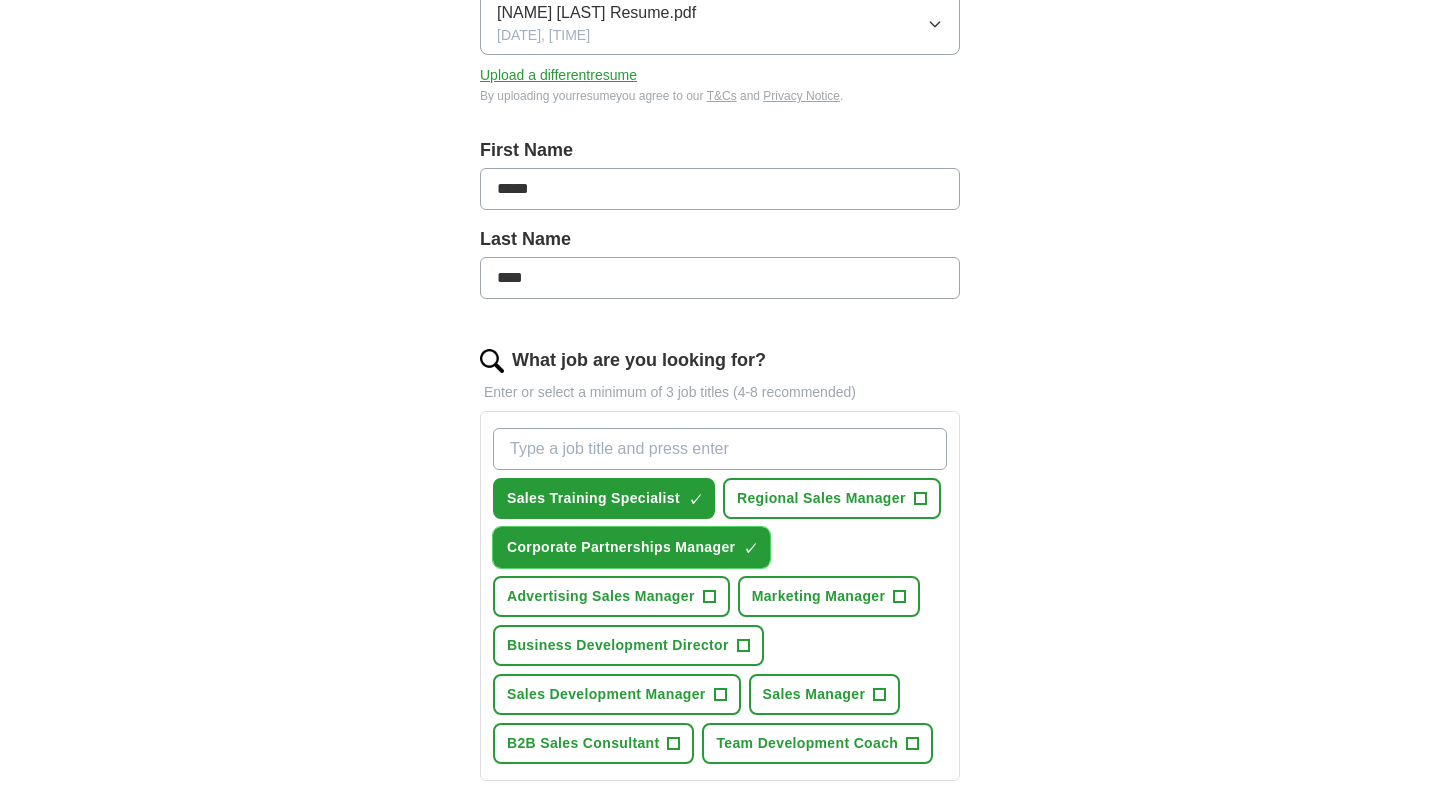scroll, scrollTop: 329, scrollLeft: 0, axis: vertical 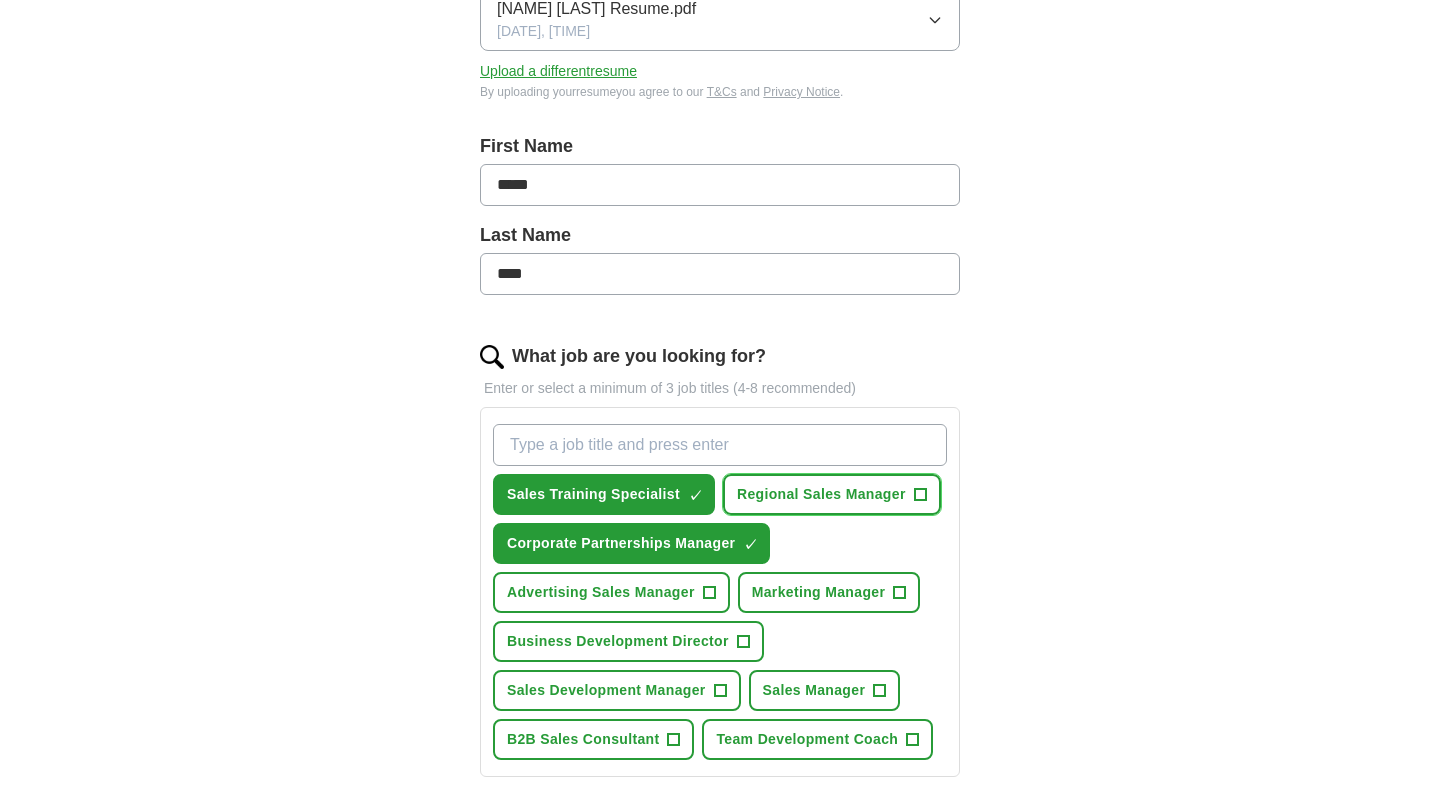 click on "Regional Sales Manager" at bounding box center [821, 494] 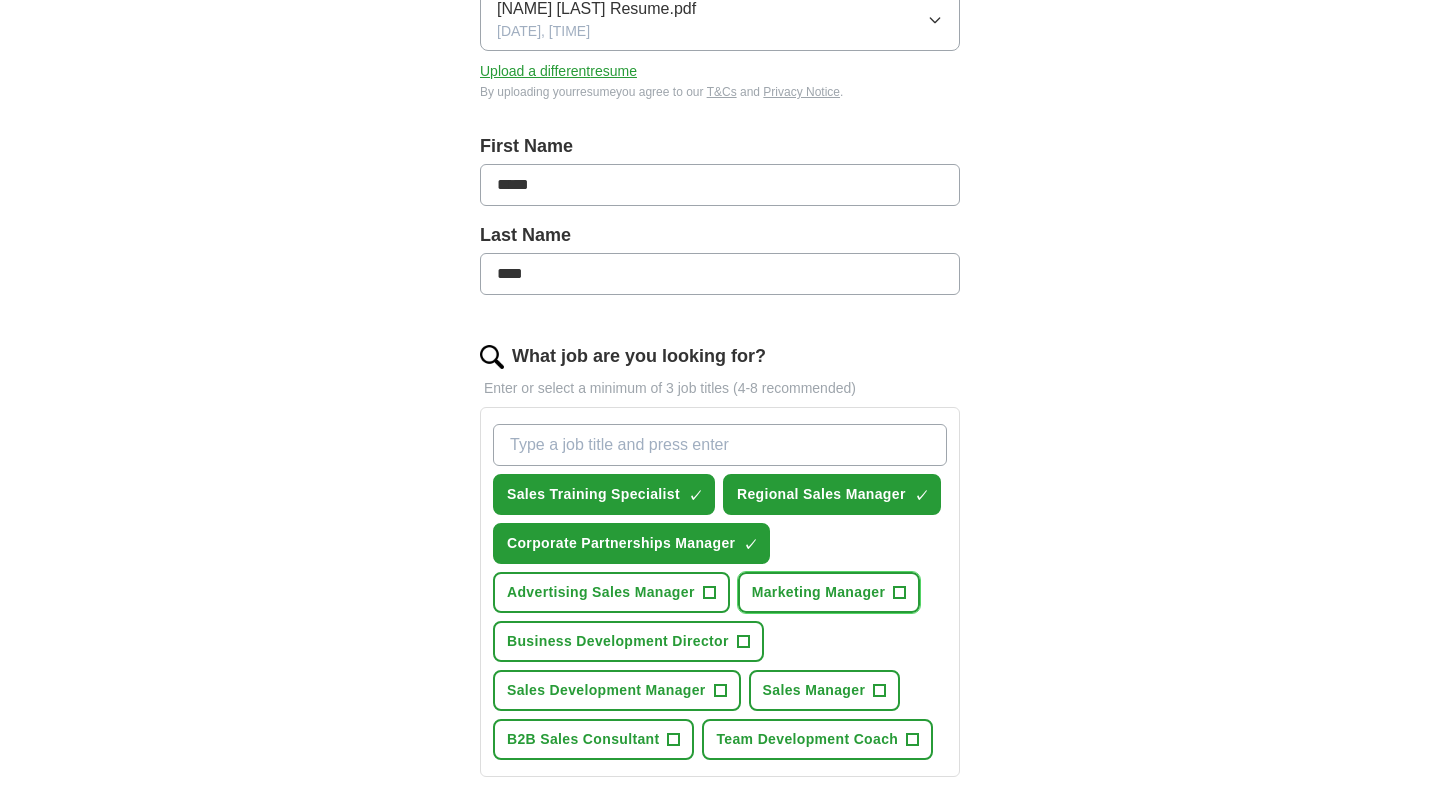 click on "Marketing Manager" at bounding box center [819, 592] 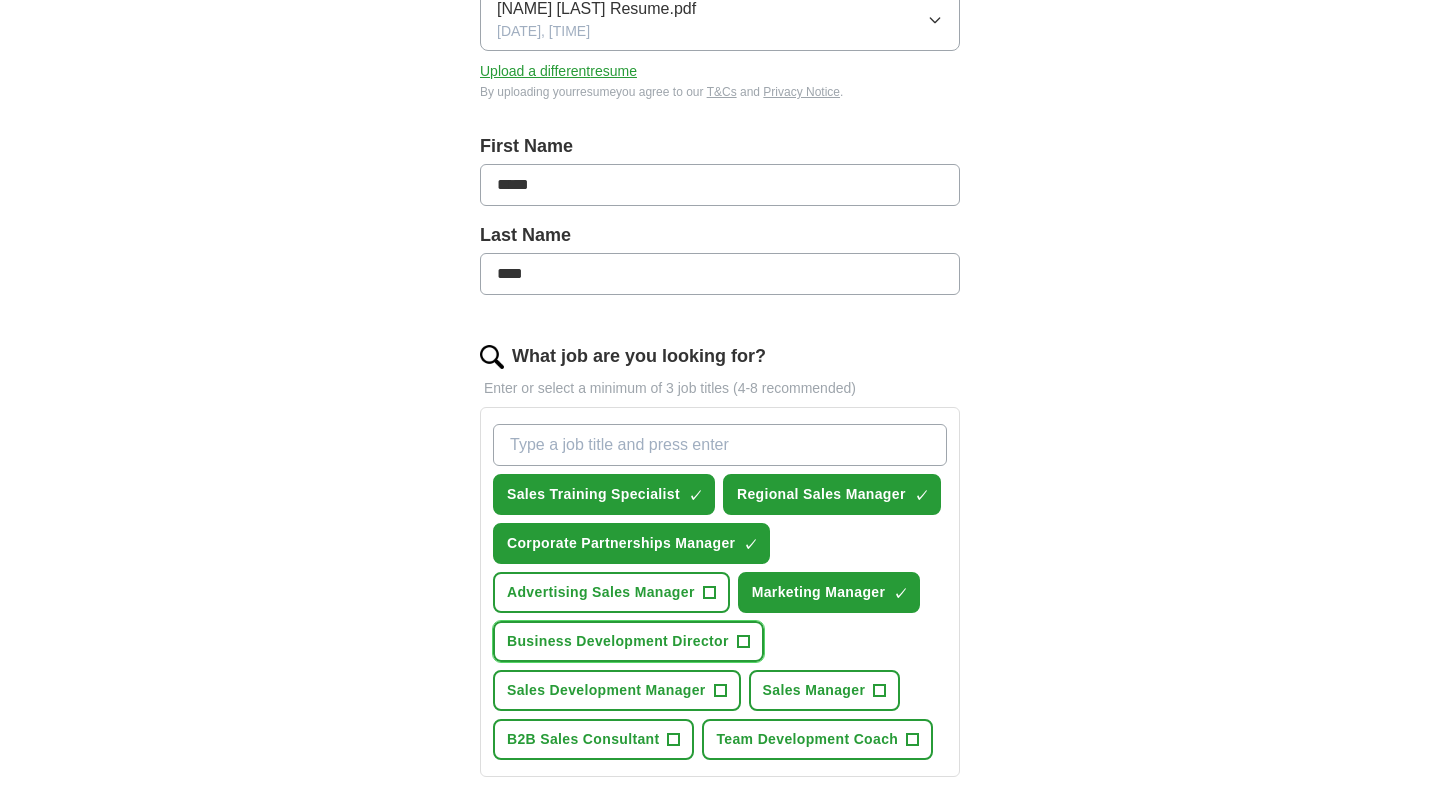 click on "Business Development Director +" at bounding box center (628, 641) 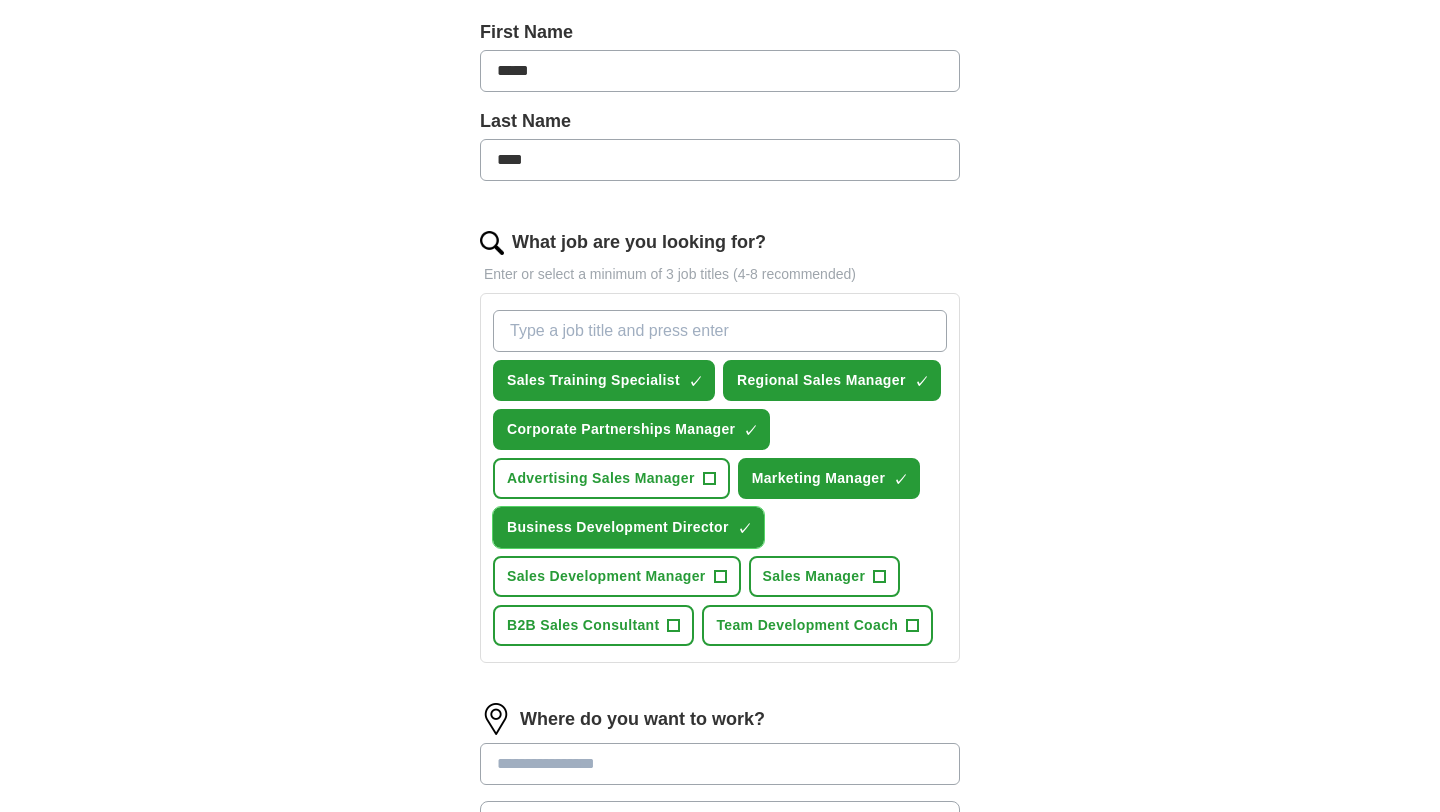 scroll, scrollTop: 444, scrollLeft: 0, axis: vertical 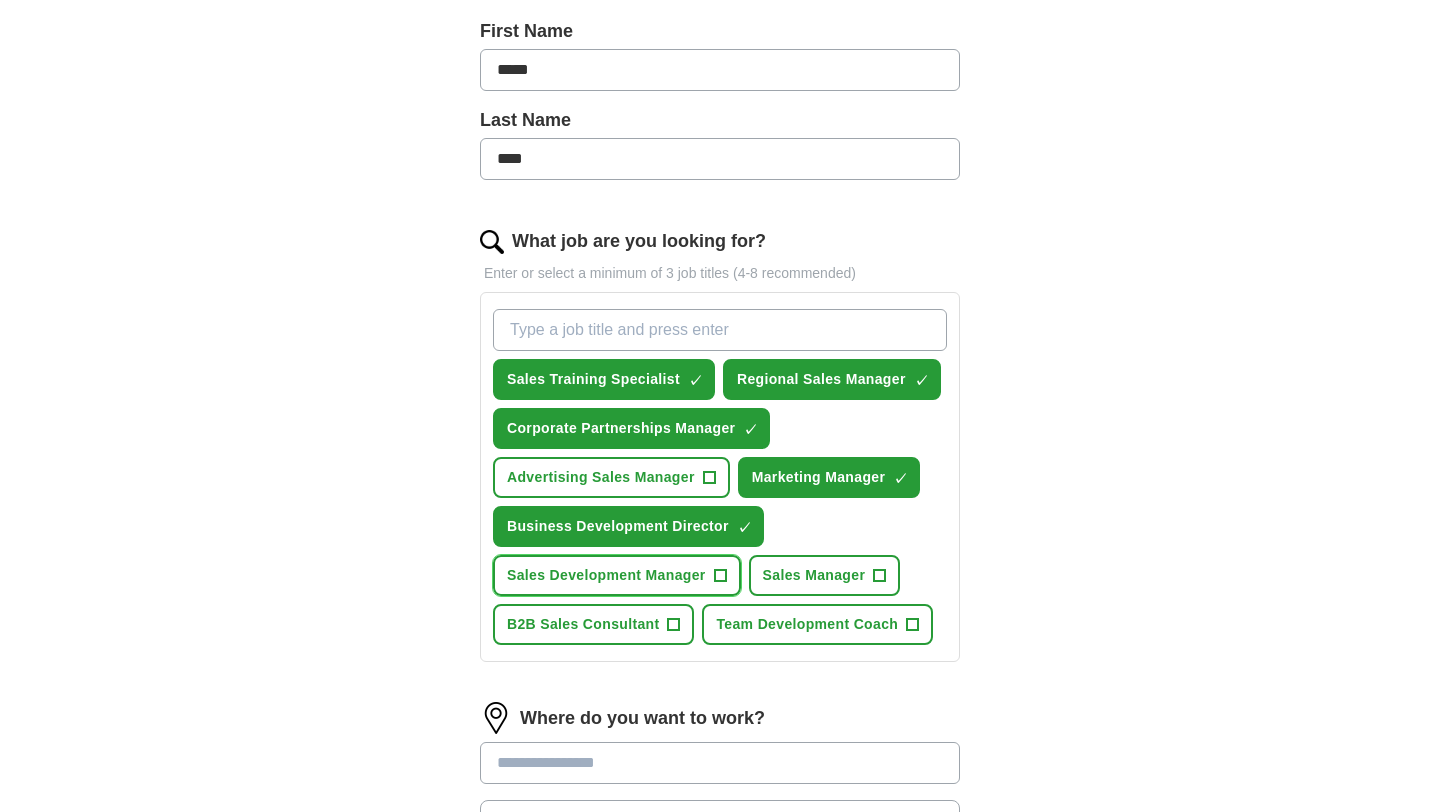 click on "Sales Development Manager +" at bounding box center [617, 575] 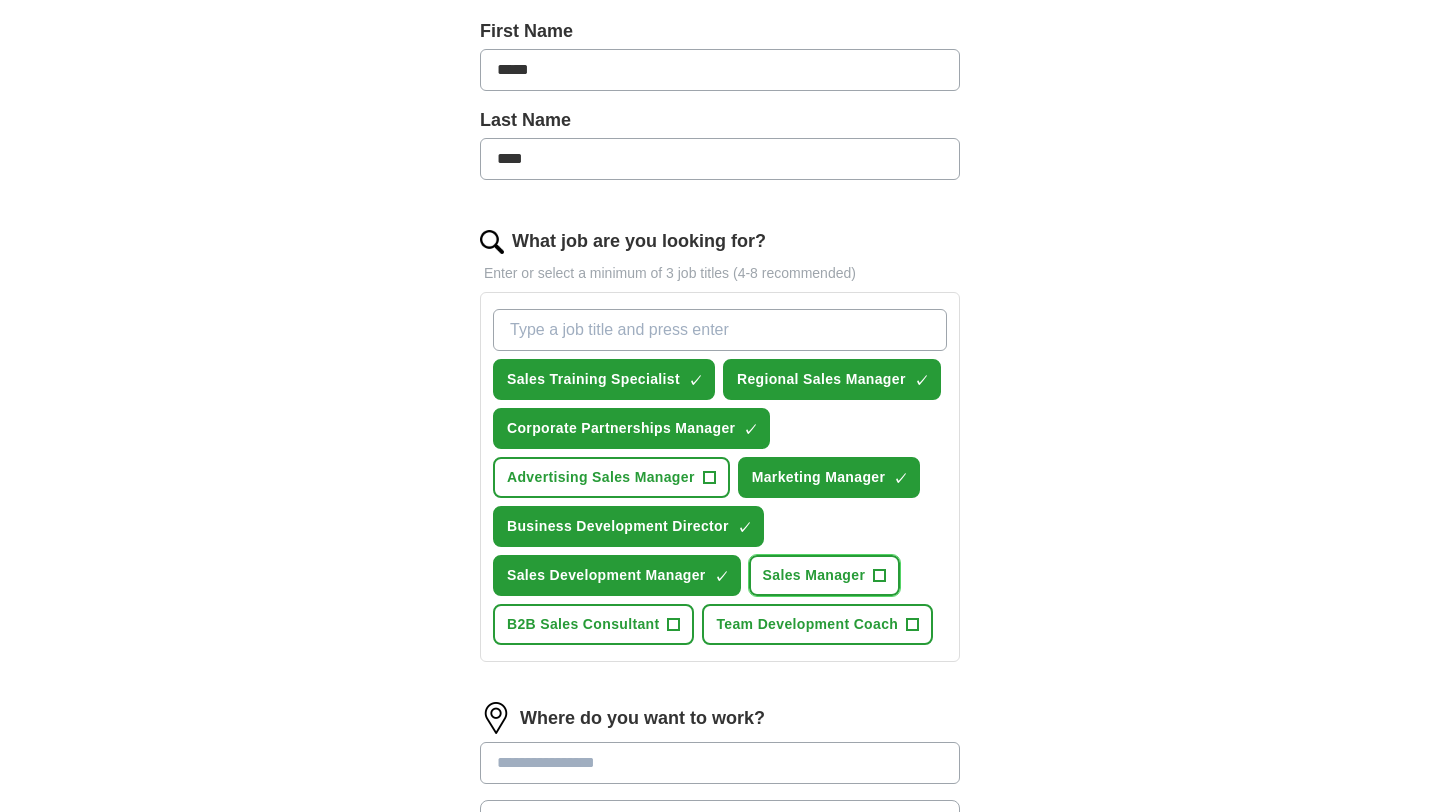 click on "Sales Manager +" at bounding box center (825, 575) 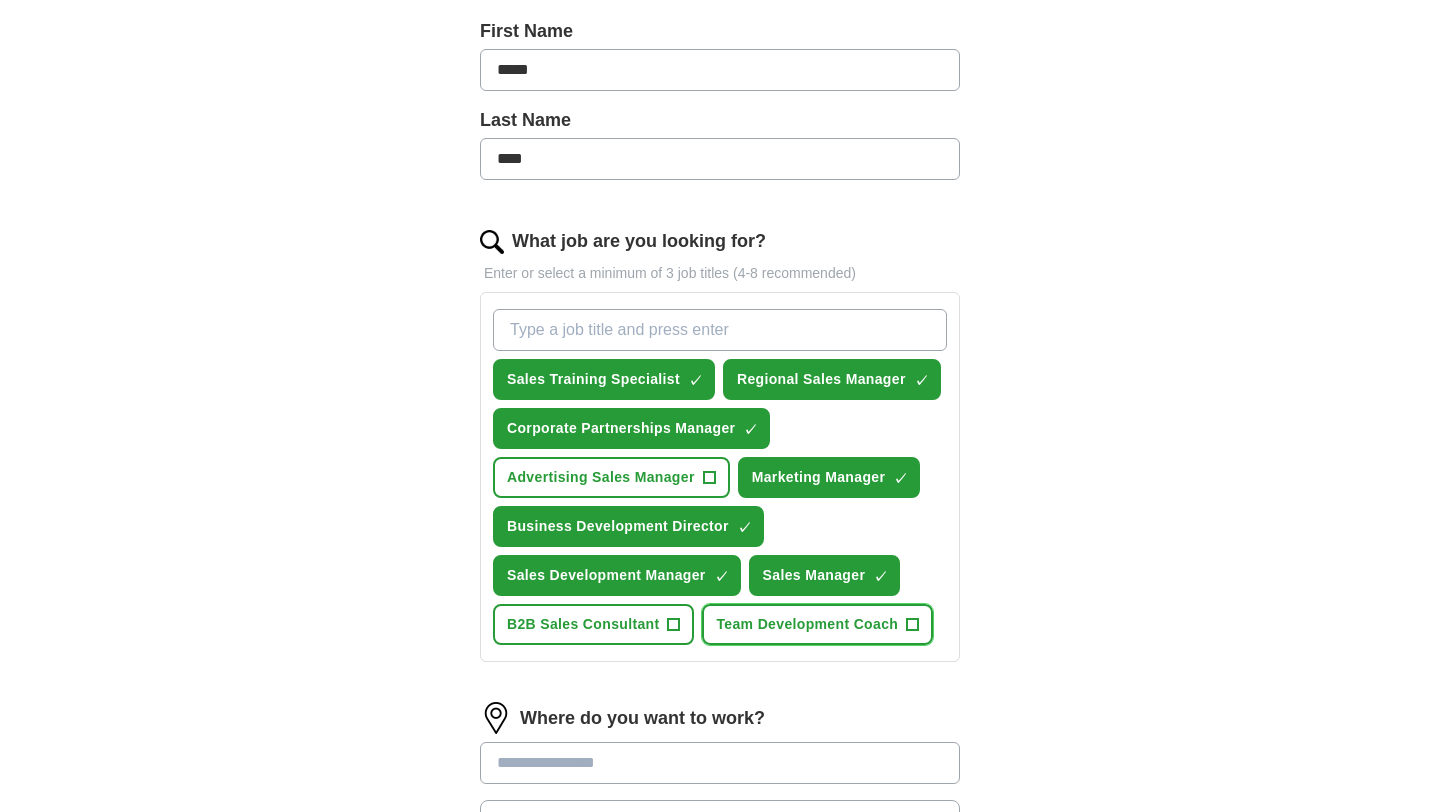 click on "Team Development Coach" at bounding box center [807, 624] 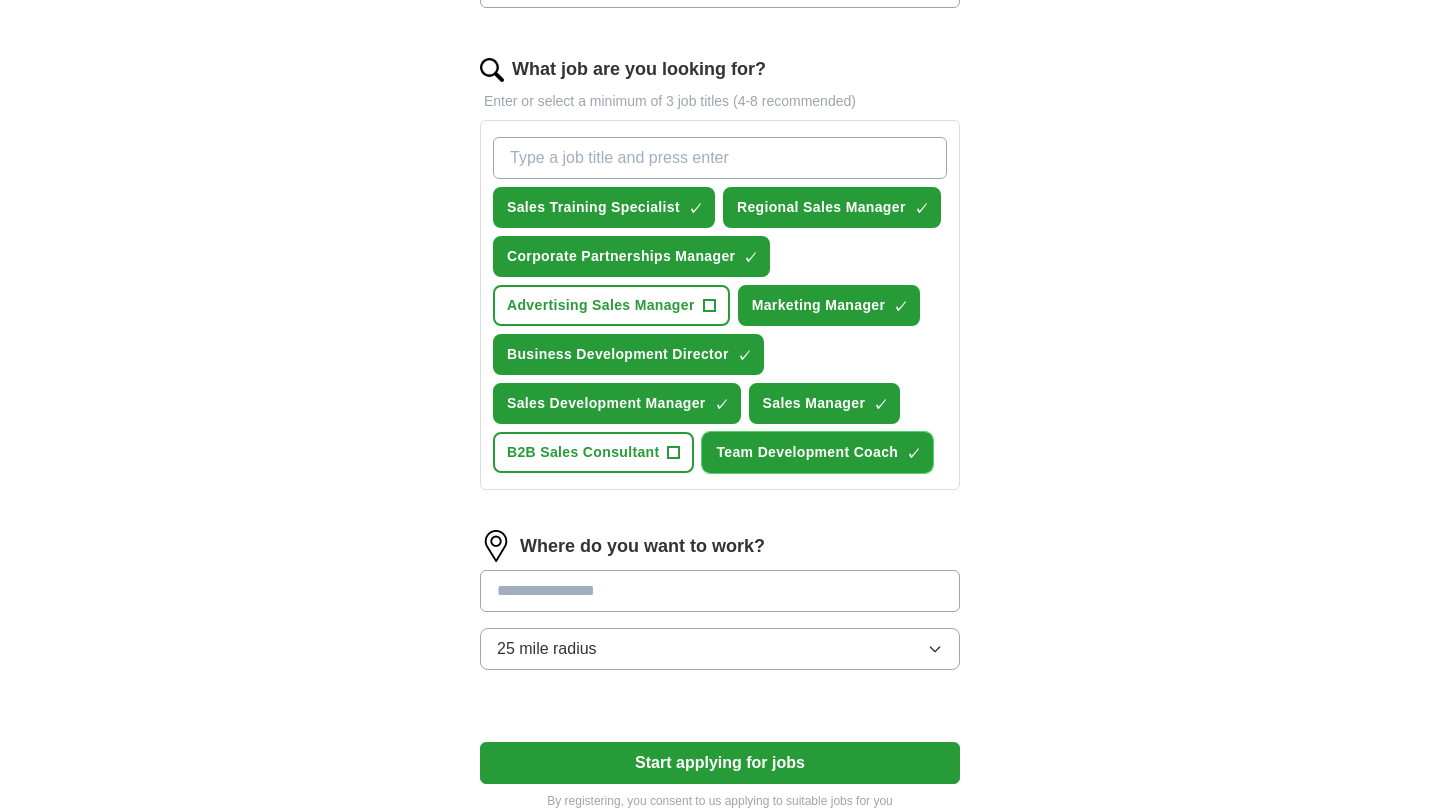scroll, scrollTop: 676, scrollLeft: 0, axis: vertical 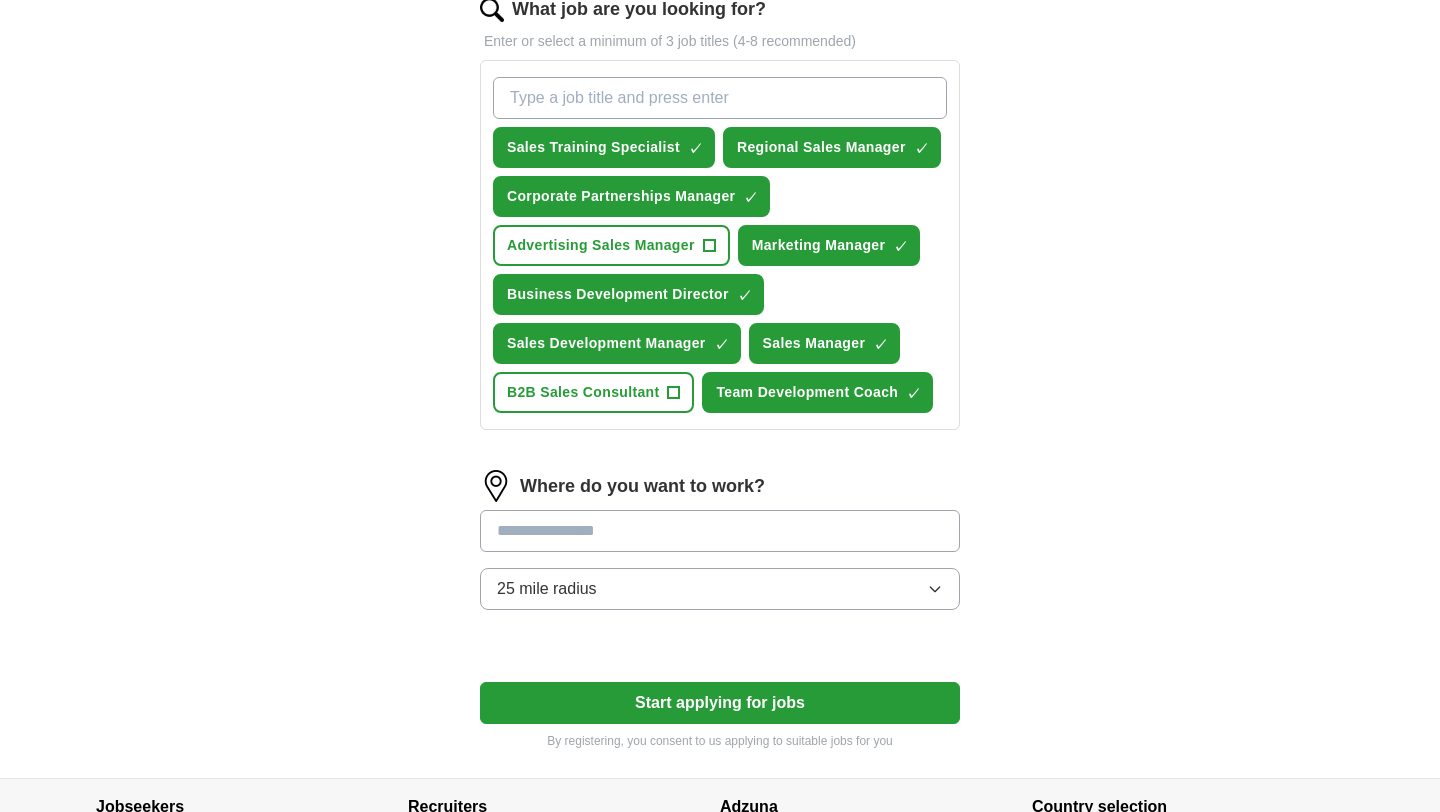 click at bounding box center (720, 531) 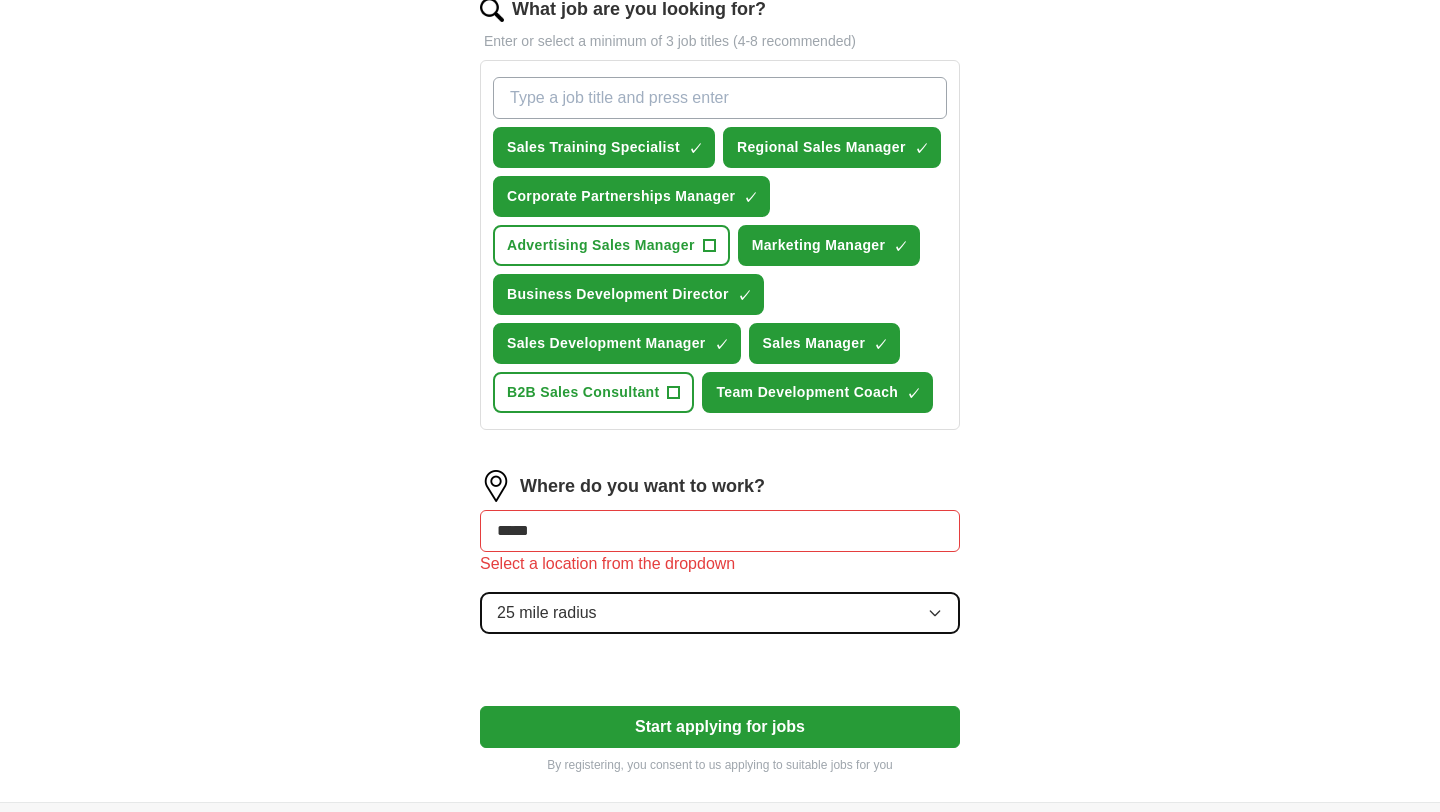 click on "25 mile radius" at bounding box center (720, 613) 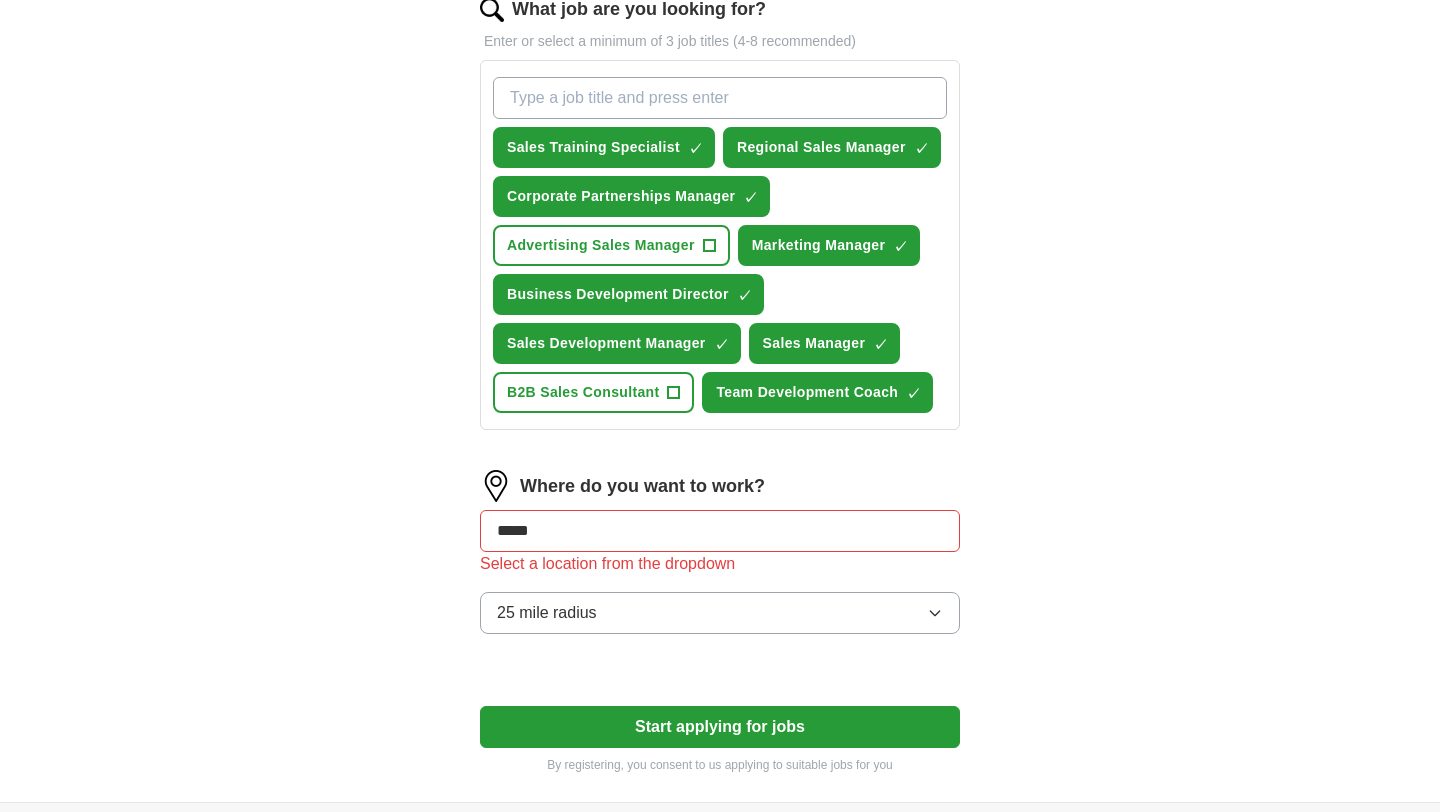 click on "*****" at bounding box center [720, 531] 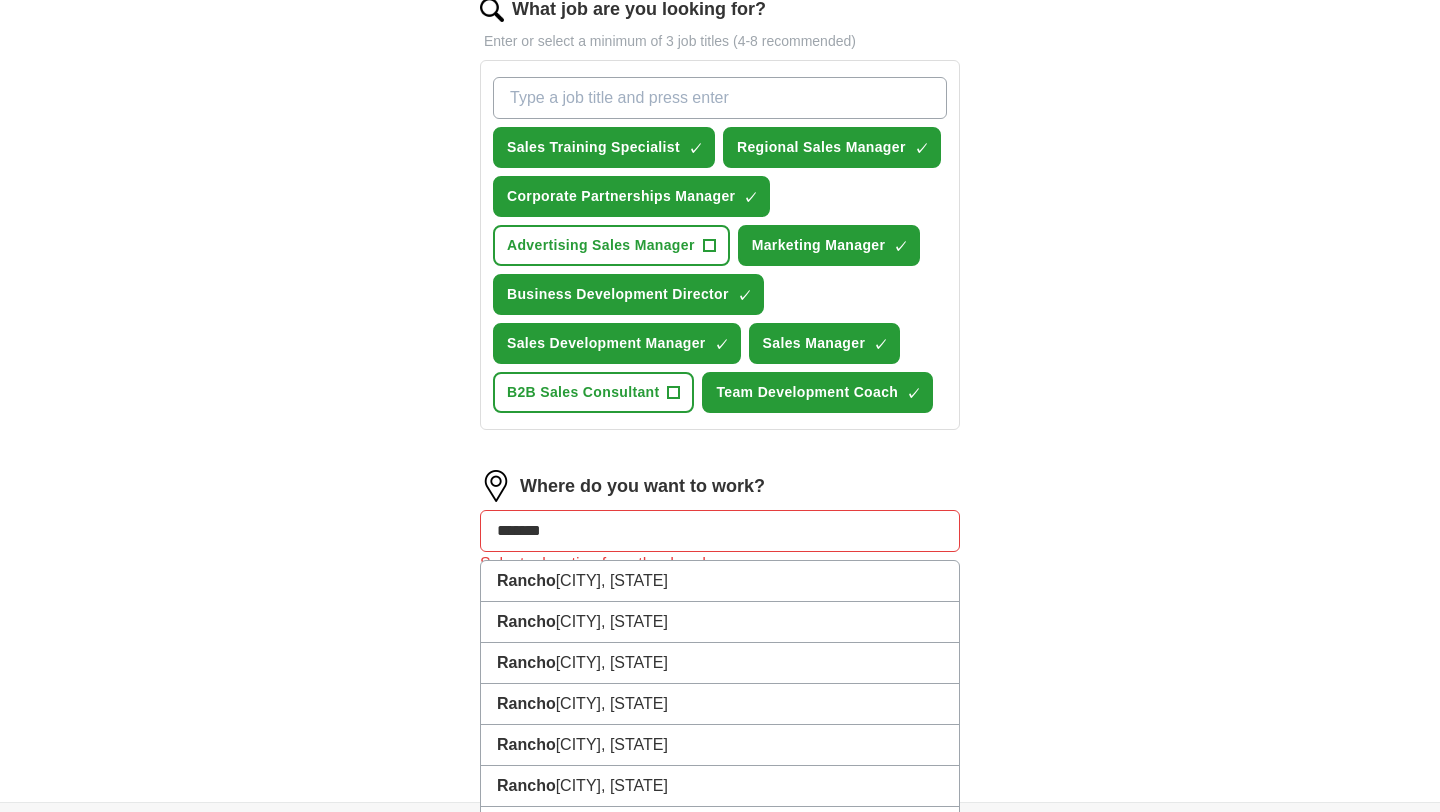type on "********" 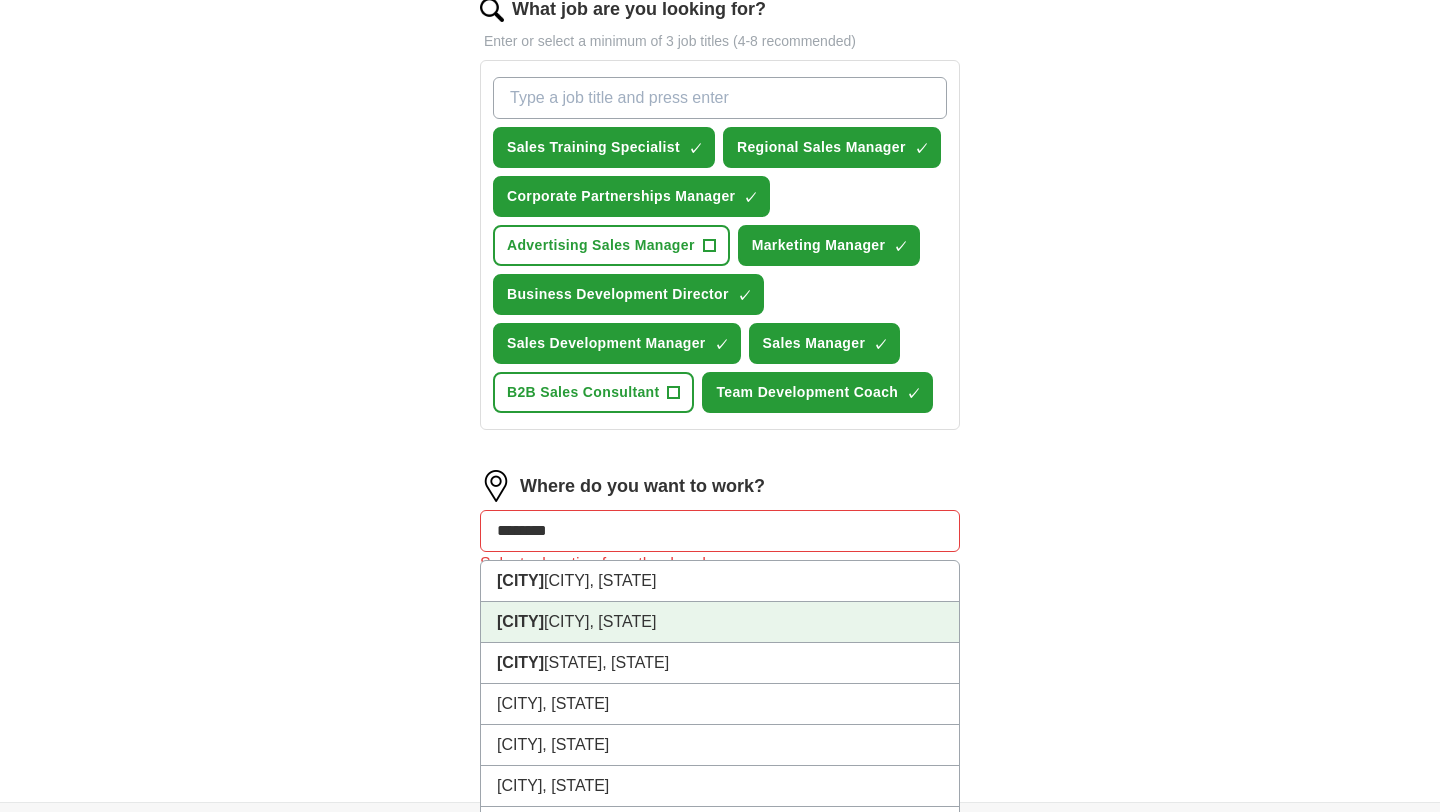 click on "[CITY] [CITY], [STATE]" at bounding box center (720, 622) 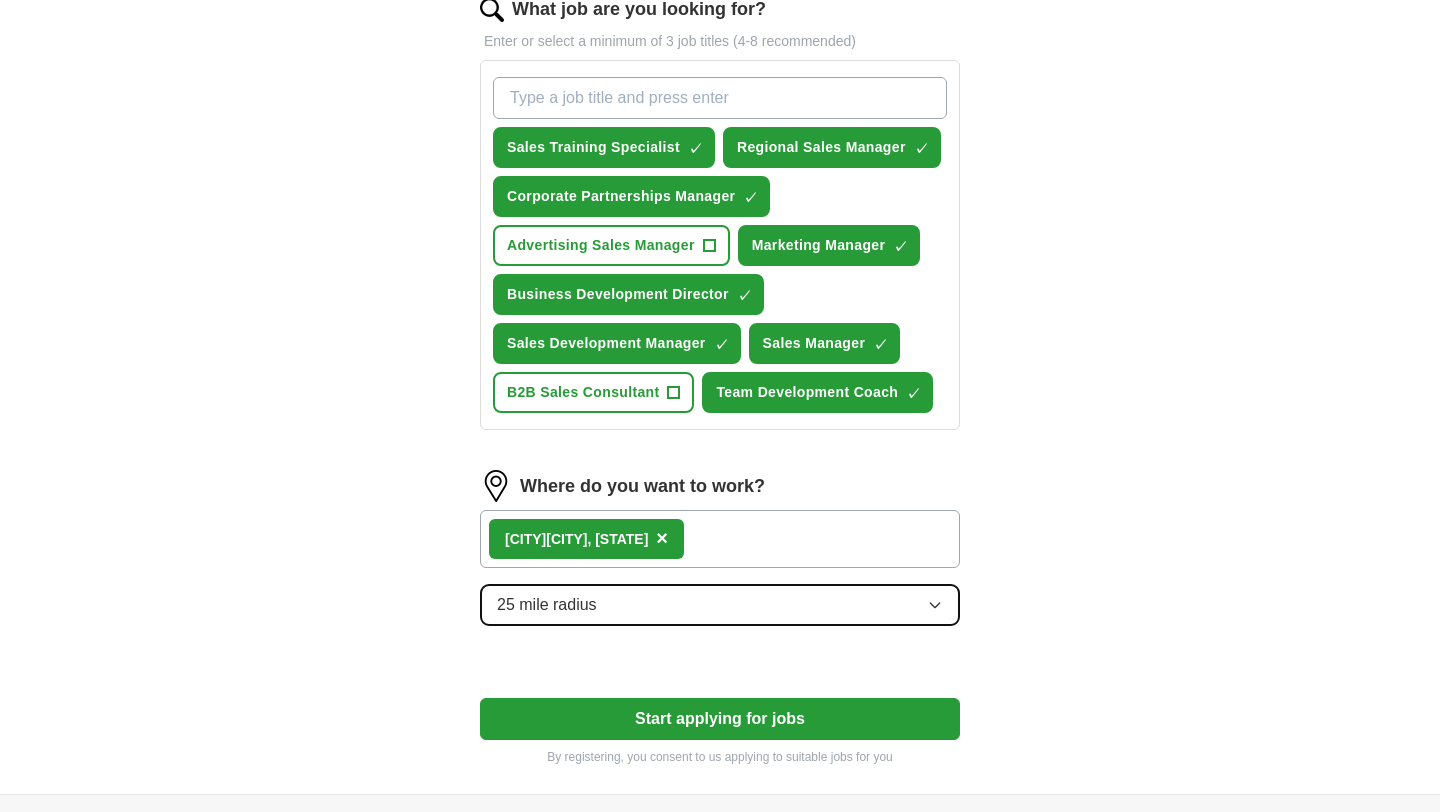 click on "25 mile radius" at bounding box center [720, 605] 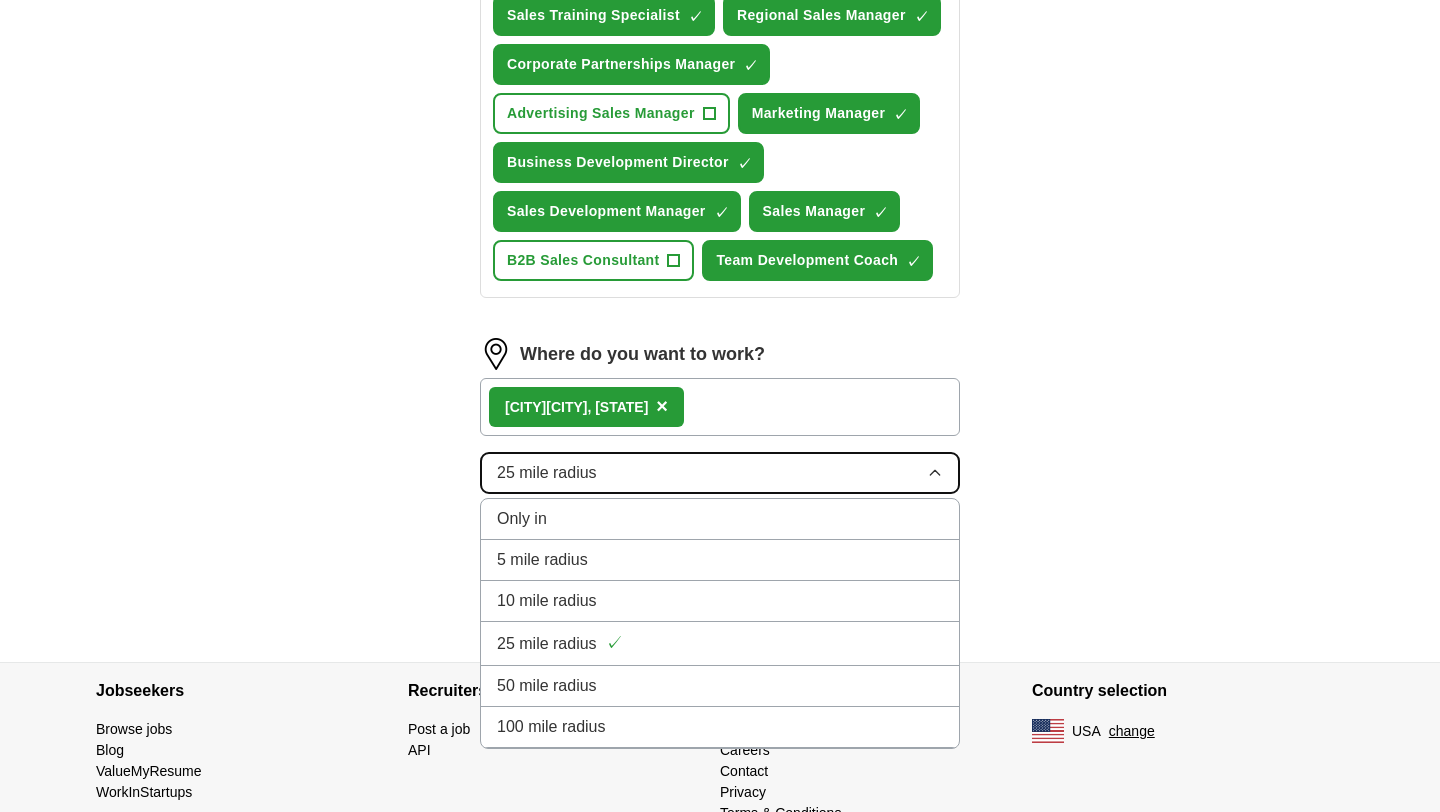 scroll, scrollTop: 806, scrollLeft: 0, axis: vertical 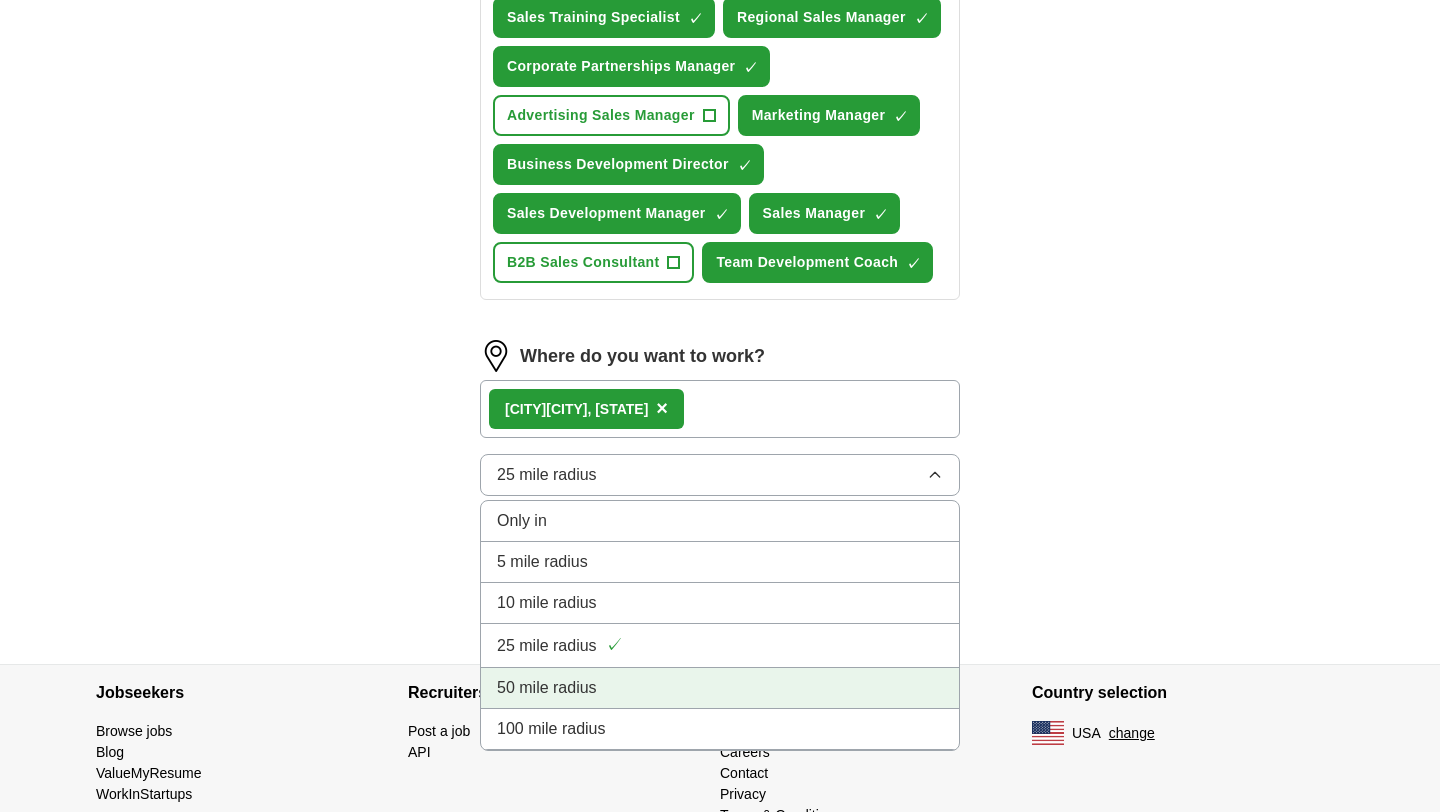 click on "50 mile radius" at bounding box center (720, 688) 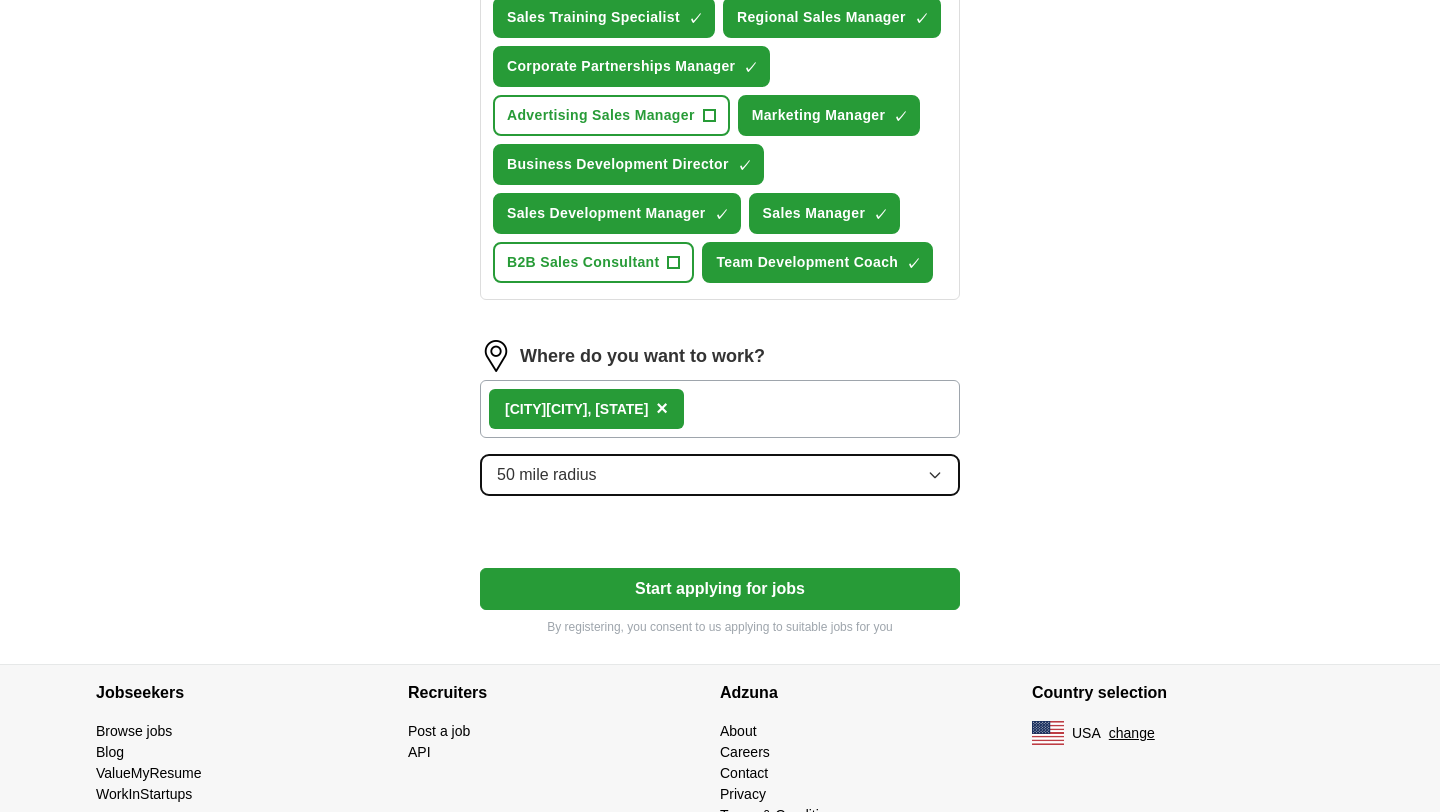 click on "50 mile radius" at bounding box center (720, 475) 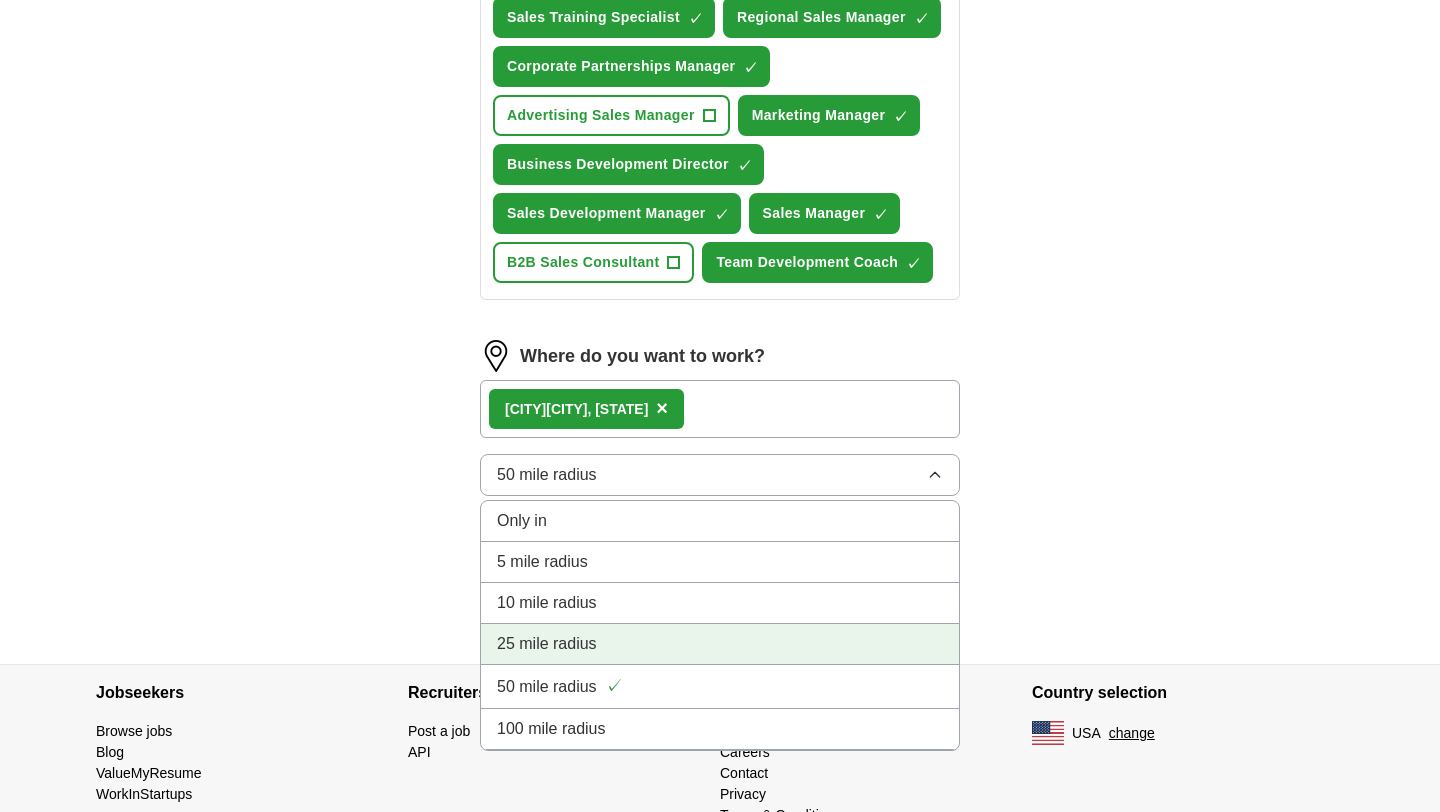 click on "25 mile radius" at bounding box center [720, 644] 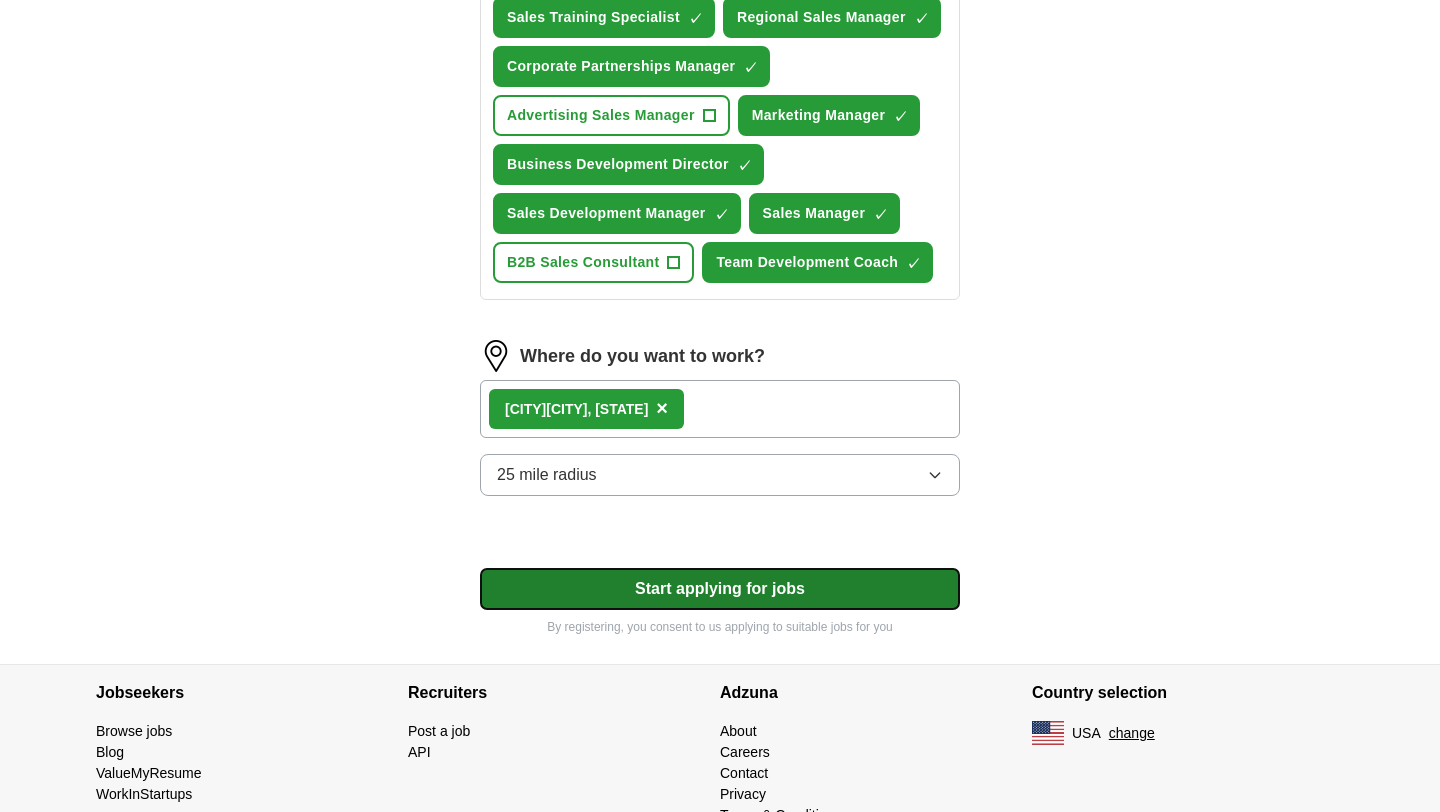 click on "Start applying for jobs" at bounding box center (720, 589) 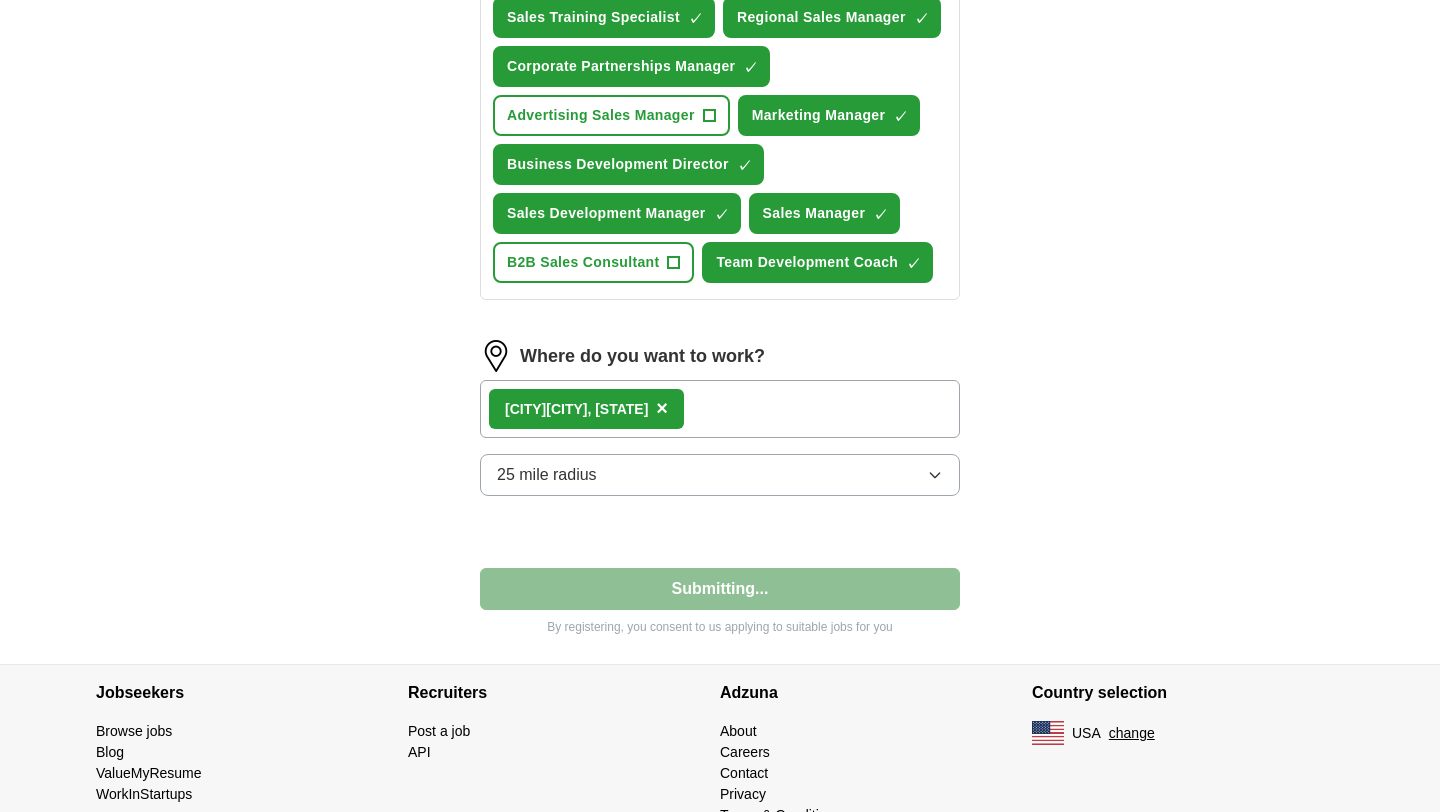 select on "**" 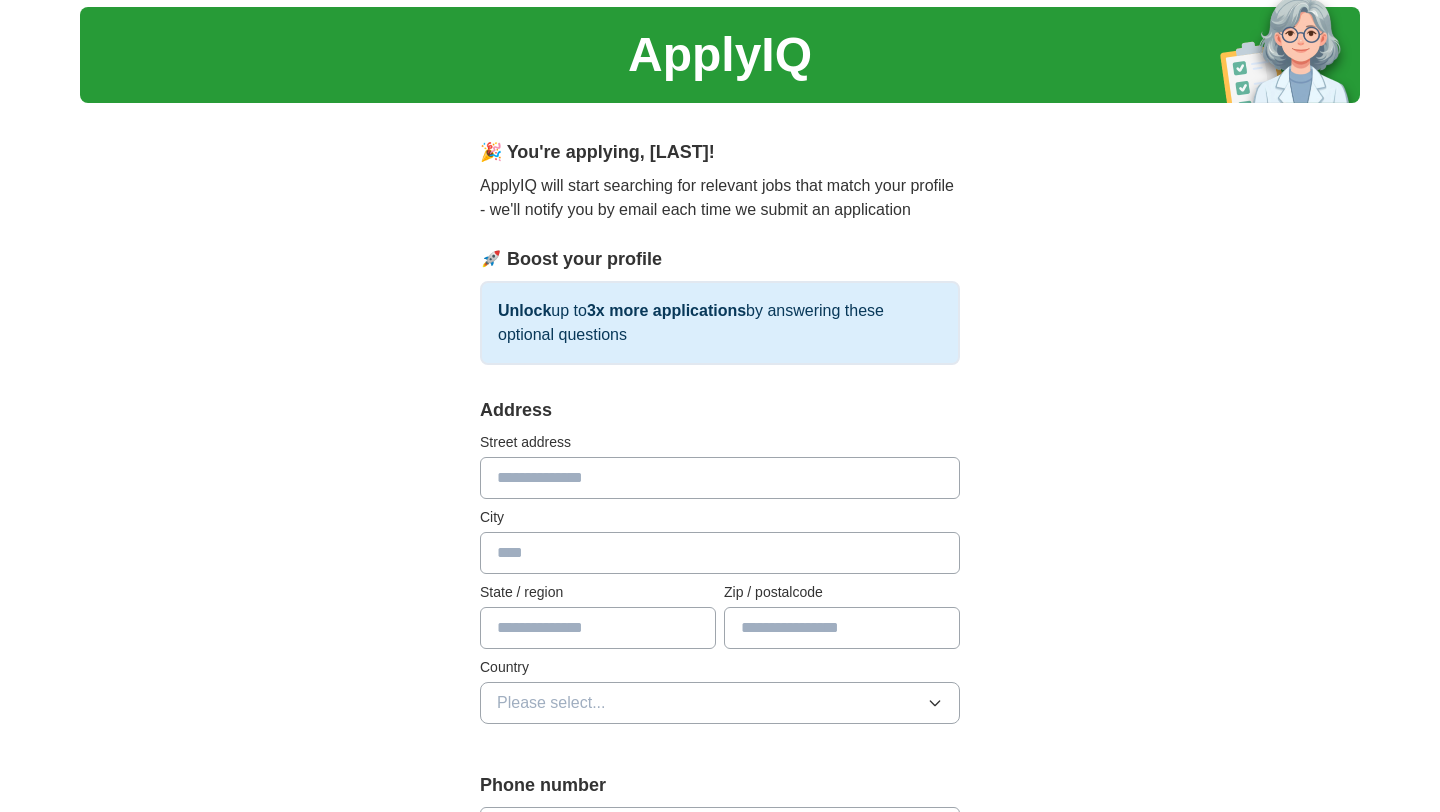 scroll, scrollTop: 65, scrollLeft: 0, axis: vertical 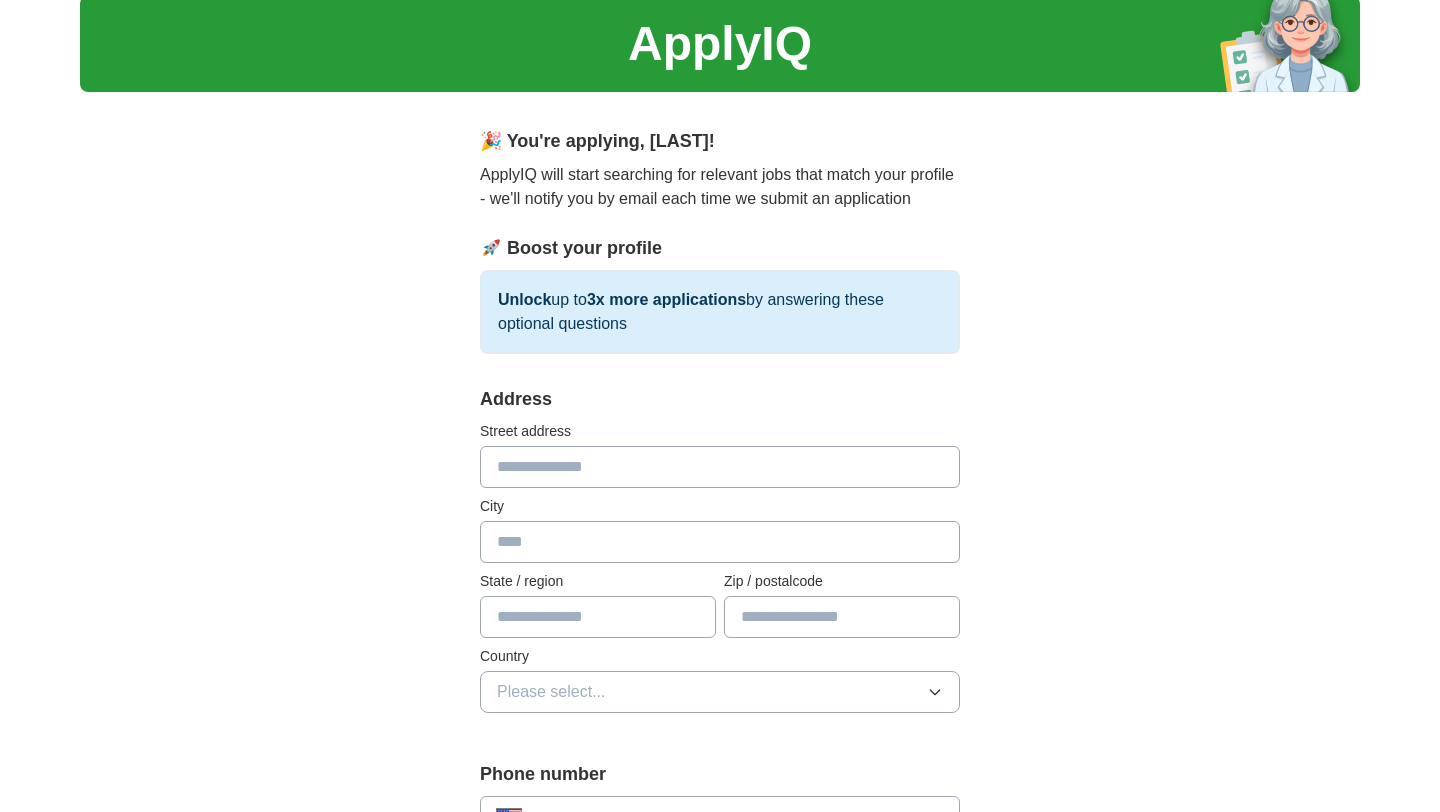 click at bounding box center [720, 467] 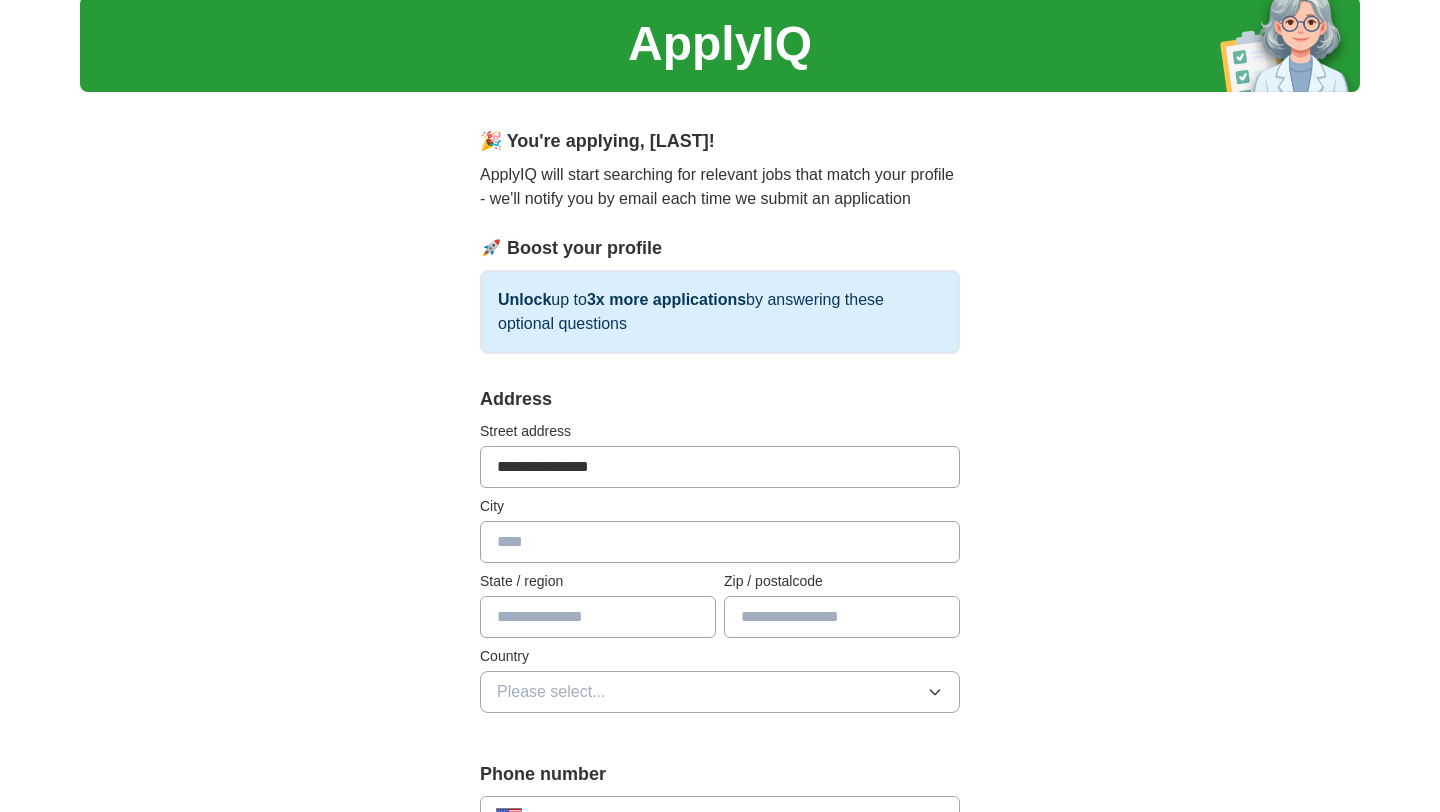 type on "**********" 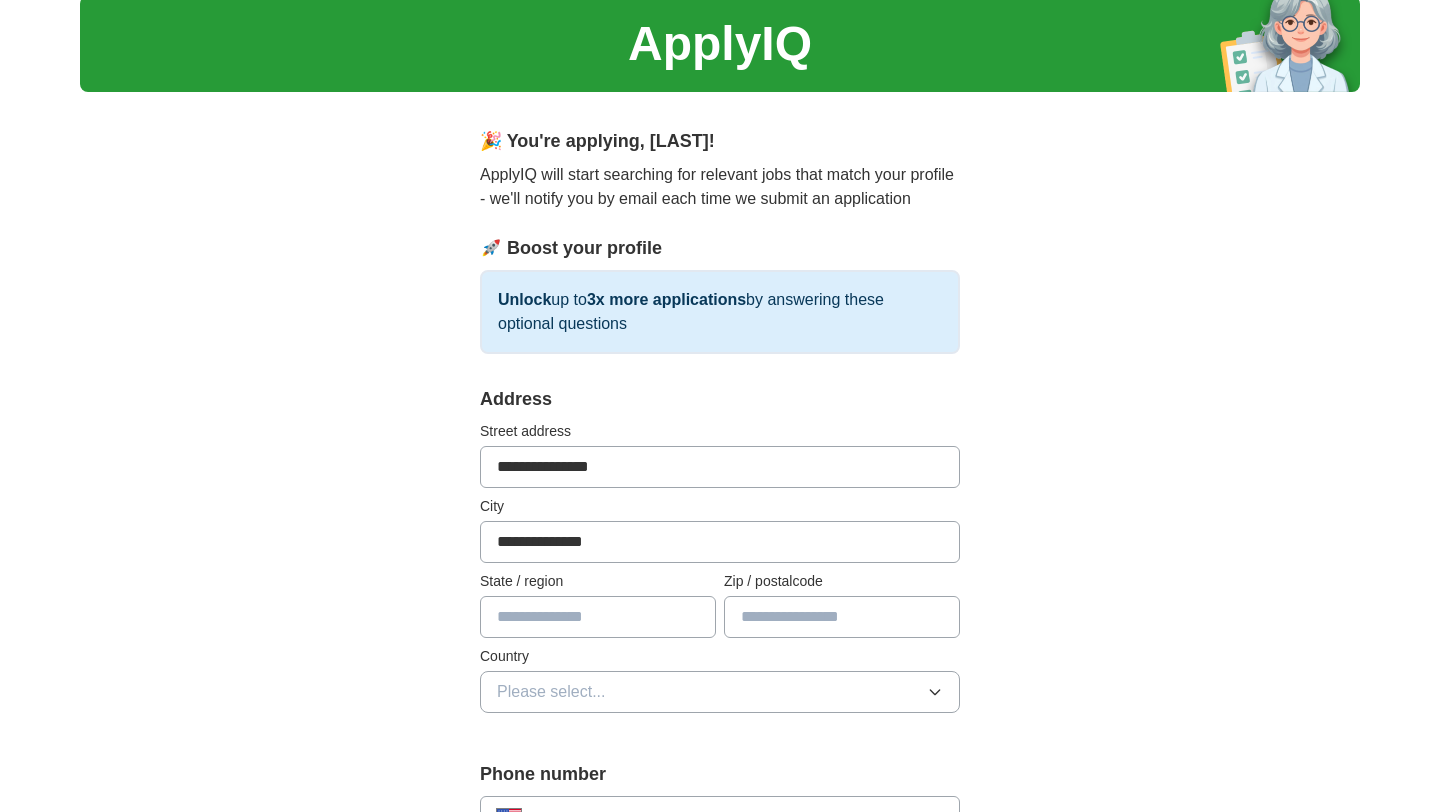 type on "**" 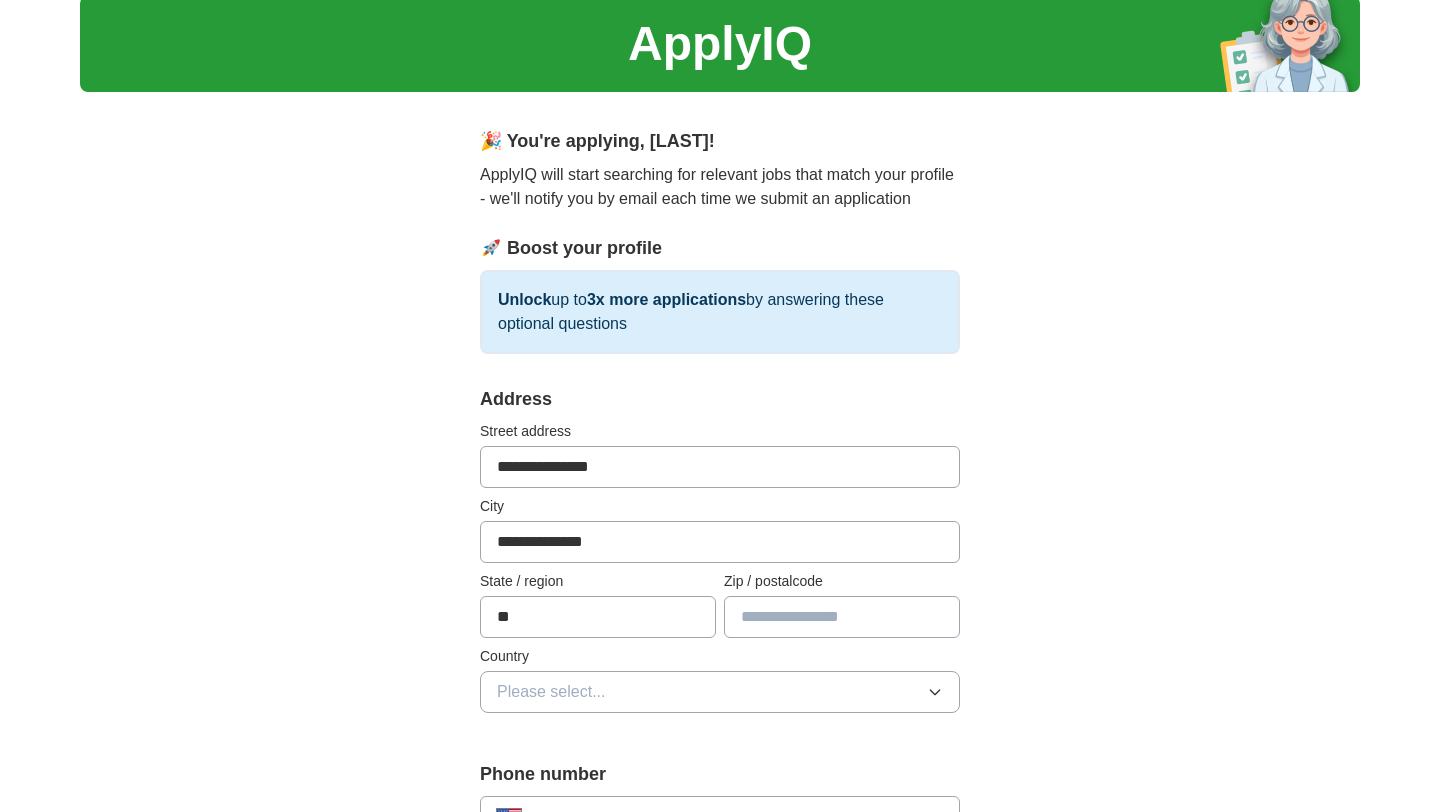 type on "*****" 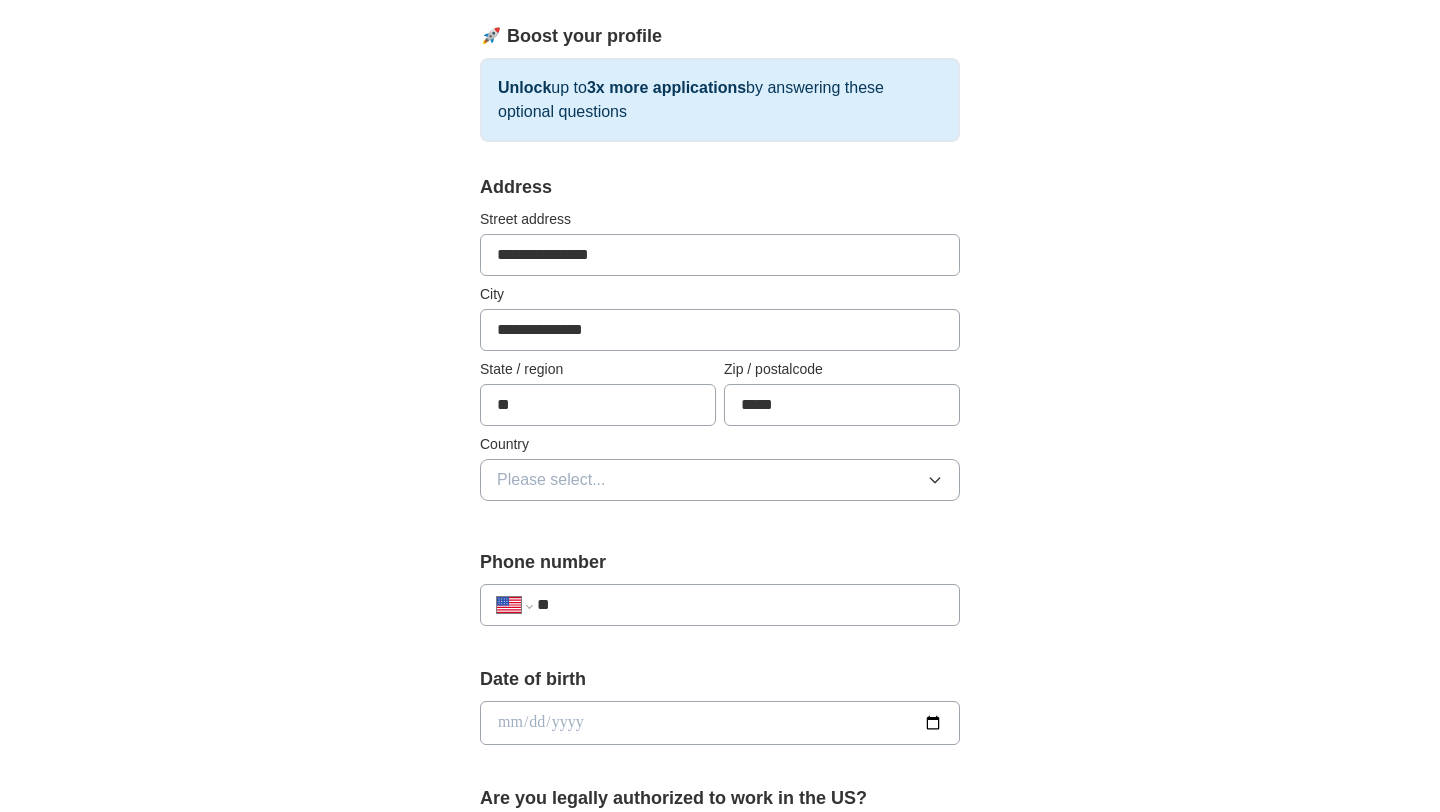 scroll, scrollTop: 278, scrollLeft: 0, axis: vertical 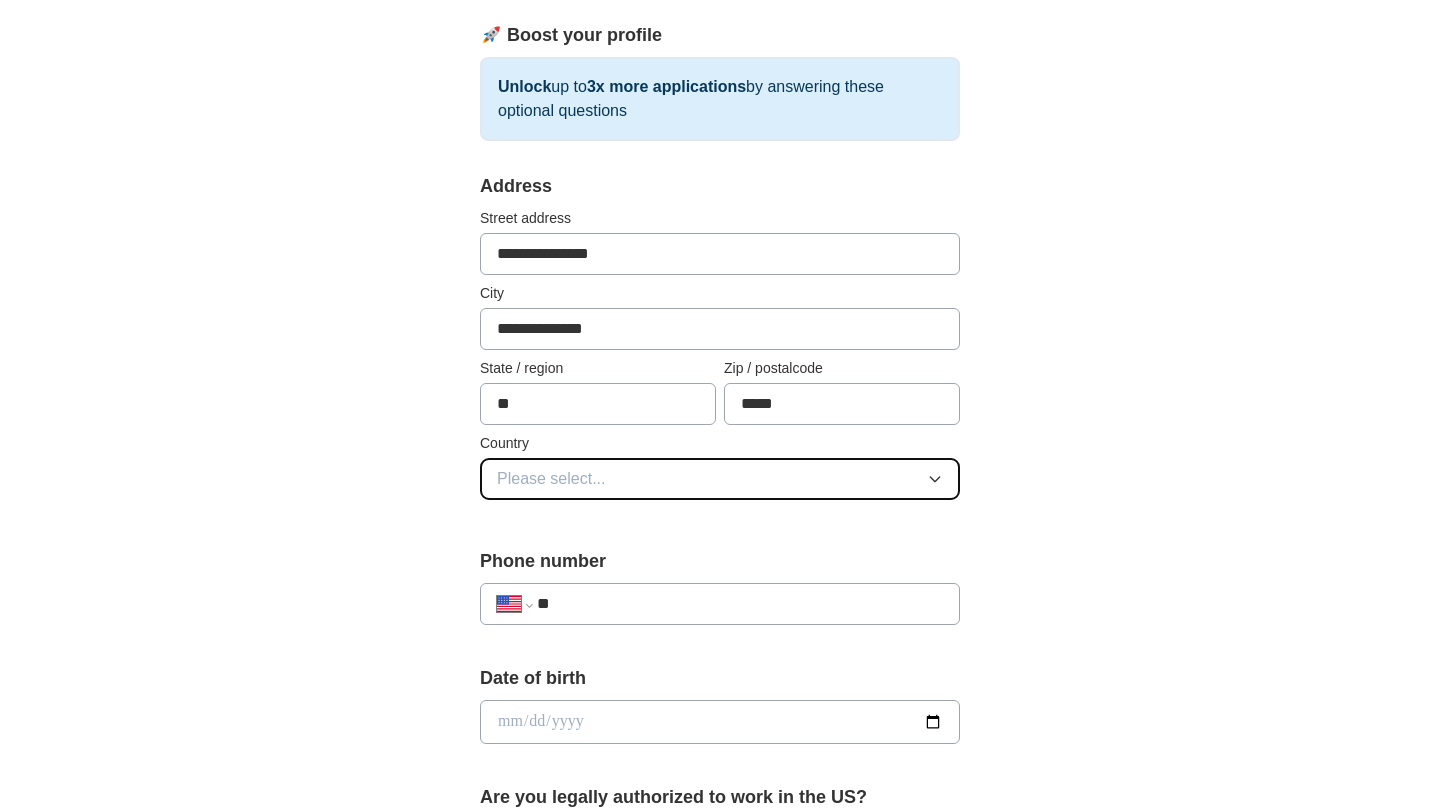 click on "Please select..." at bounding box center [720, 479] 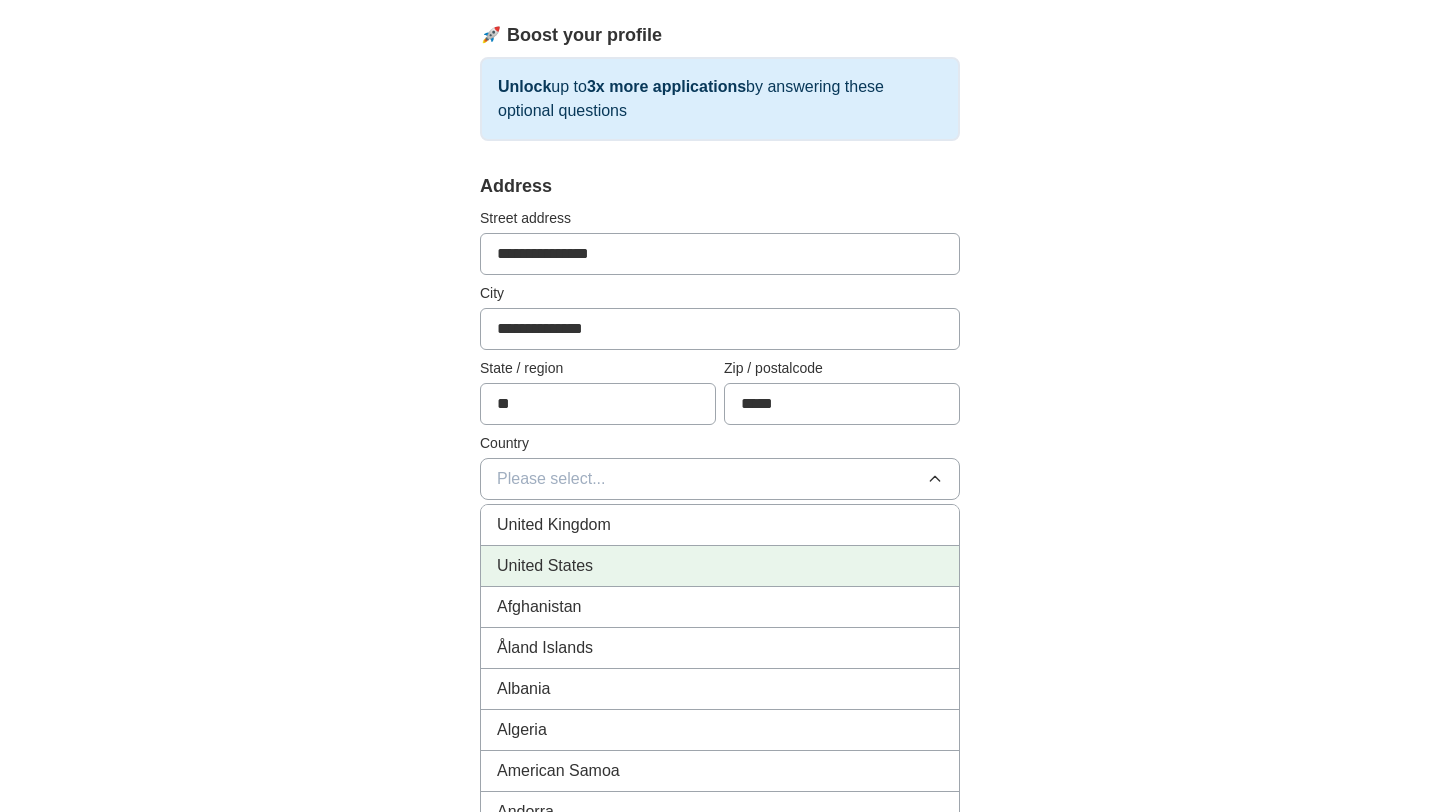 click on "United States" at bounding box center (720, 566) 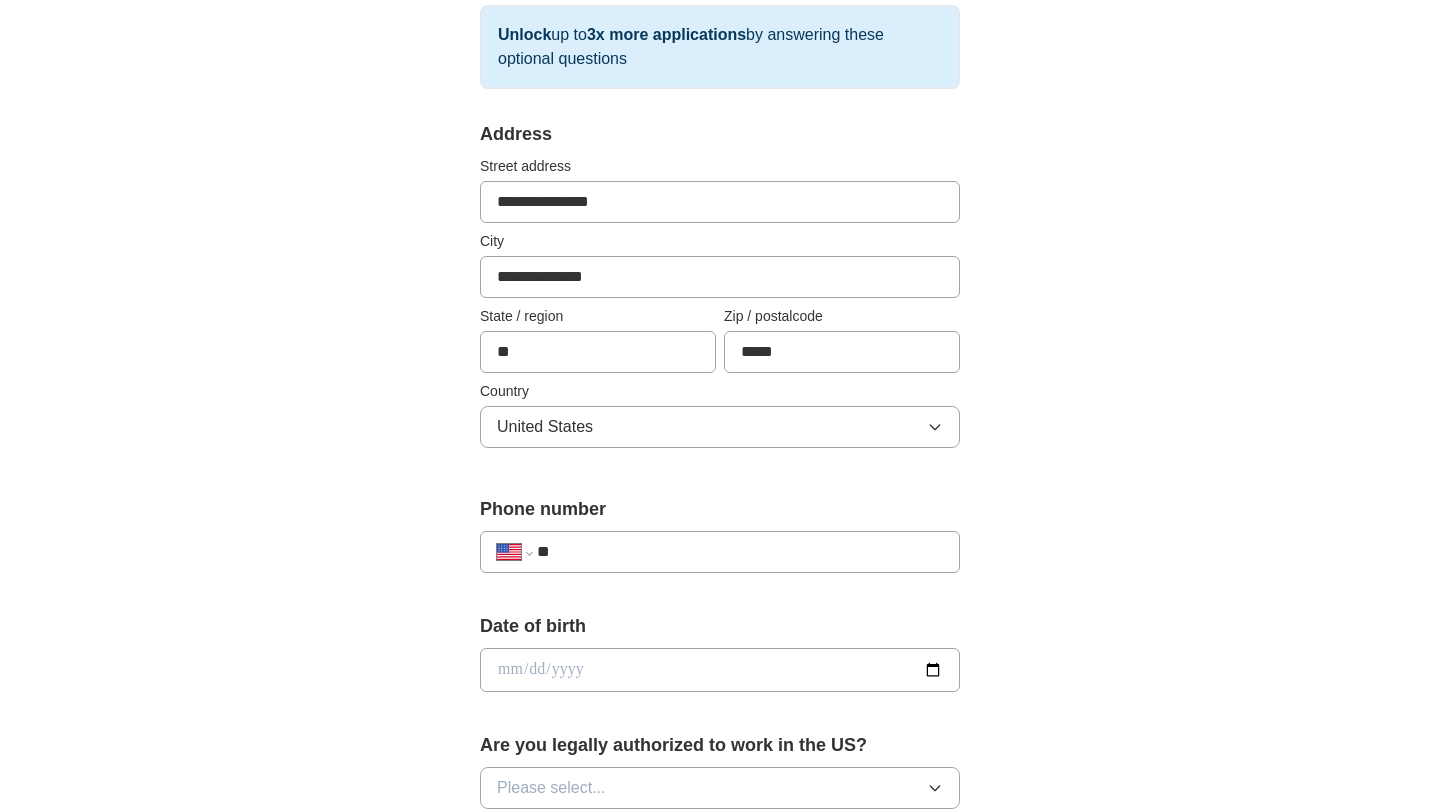 scroll, scrollTop: 357, scrollLeft: 0, axis: vertical 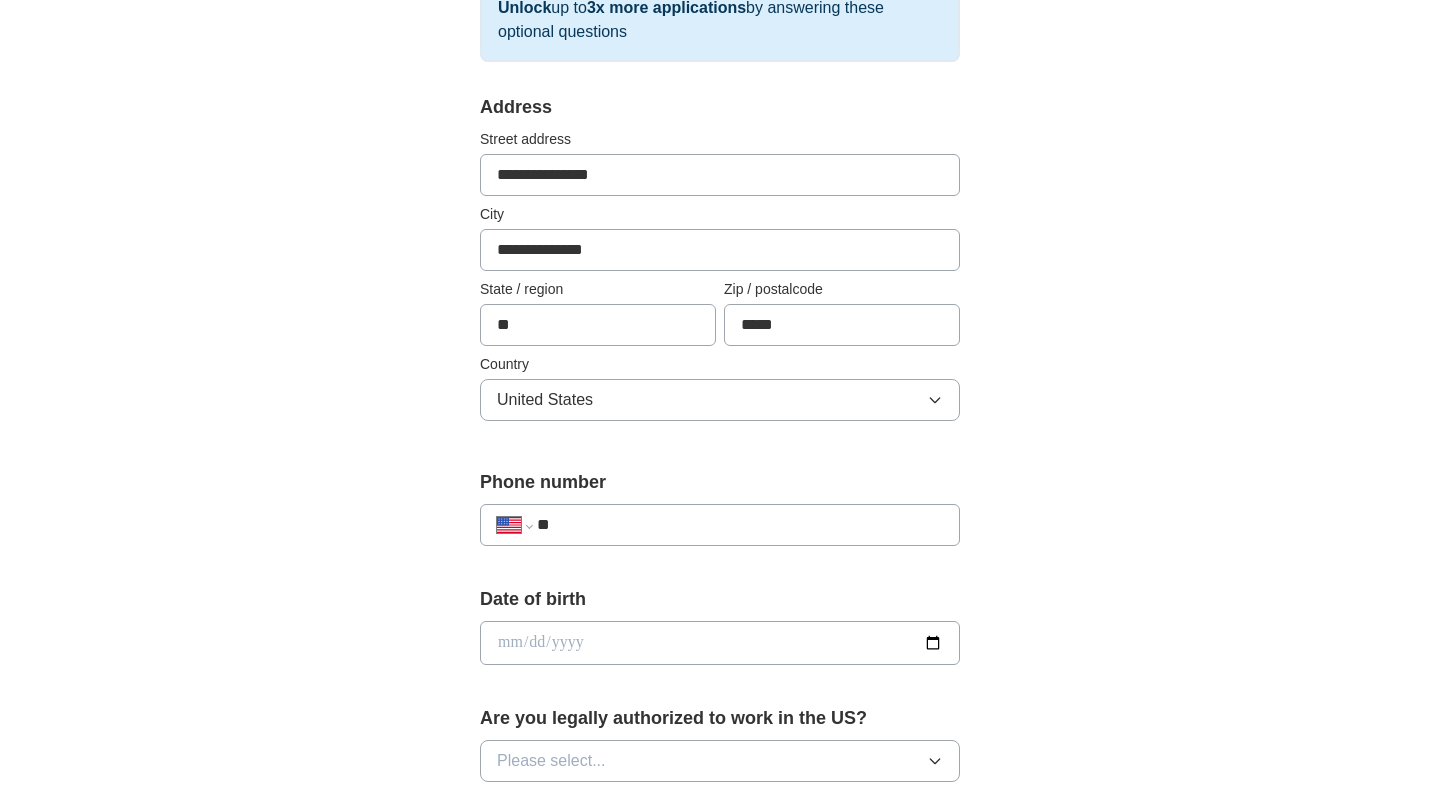 click on "**" at bounding box center (740, 525) 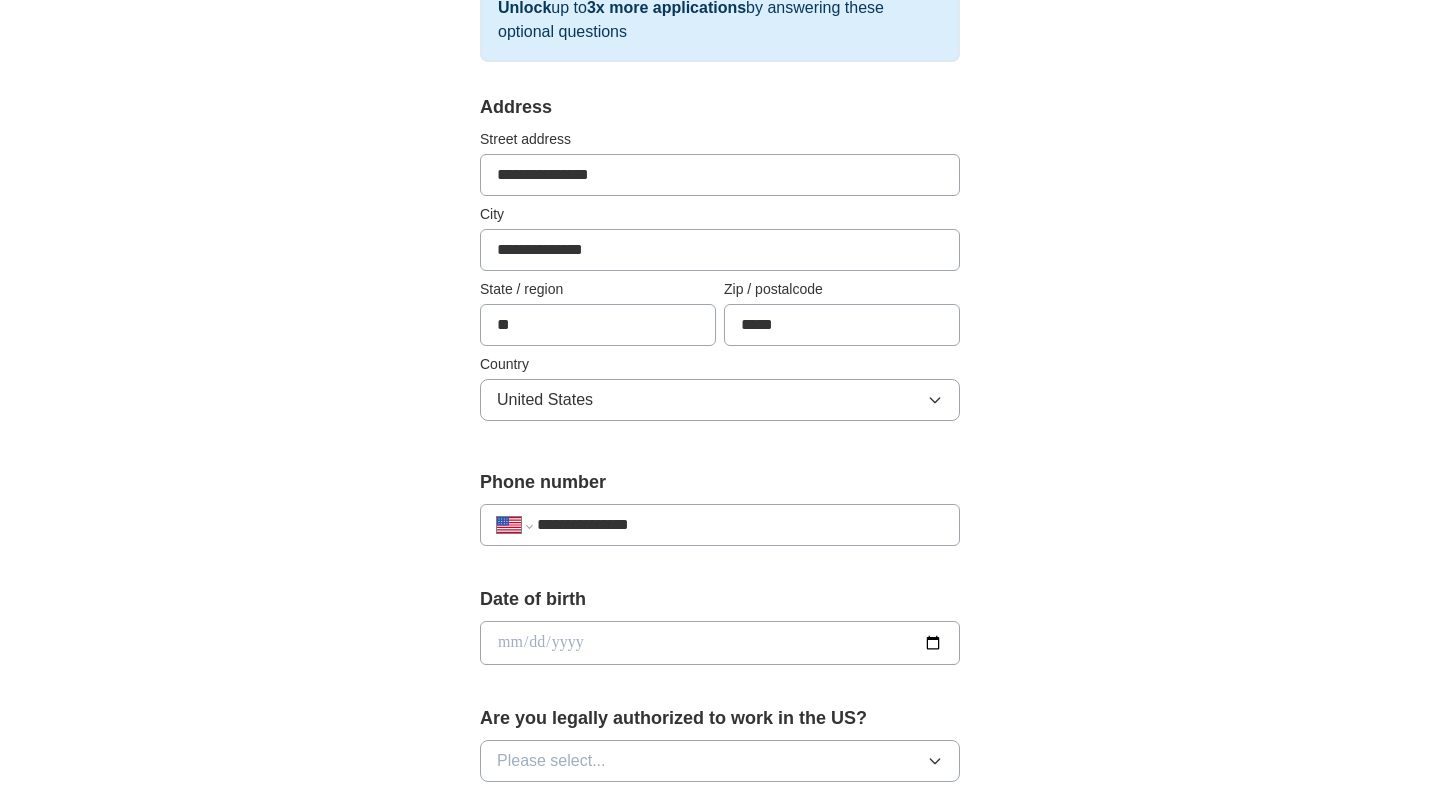 type on "**********" 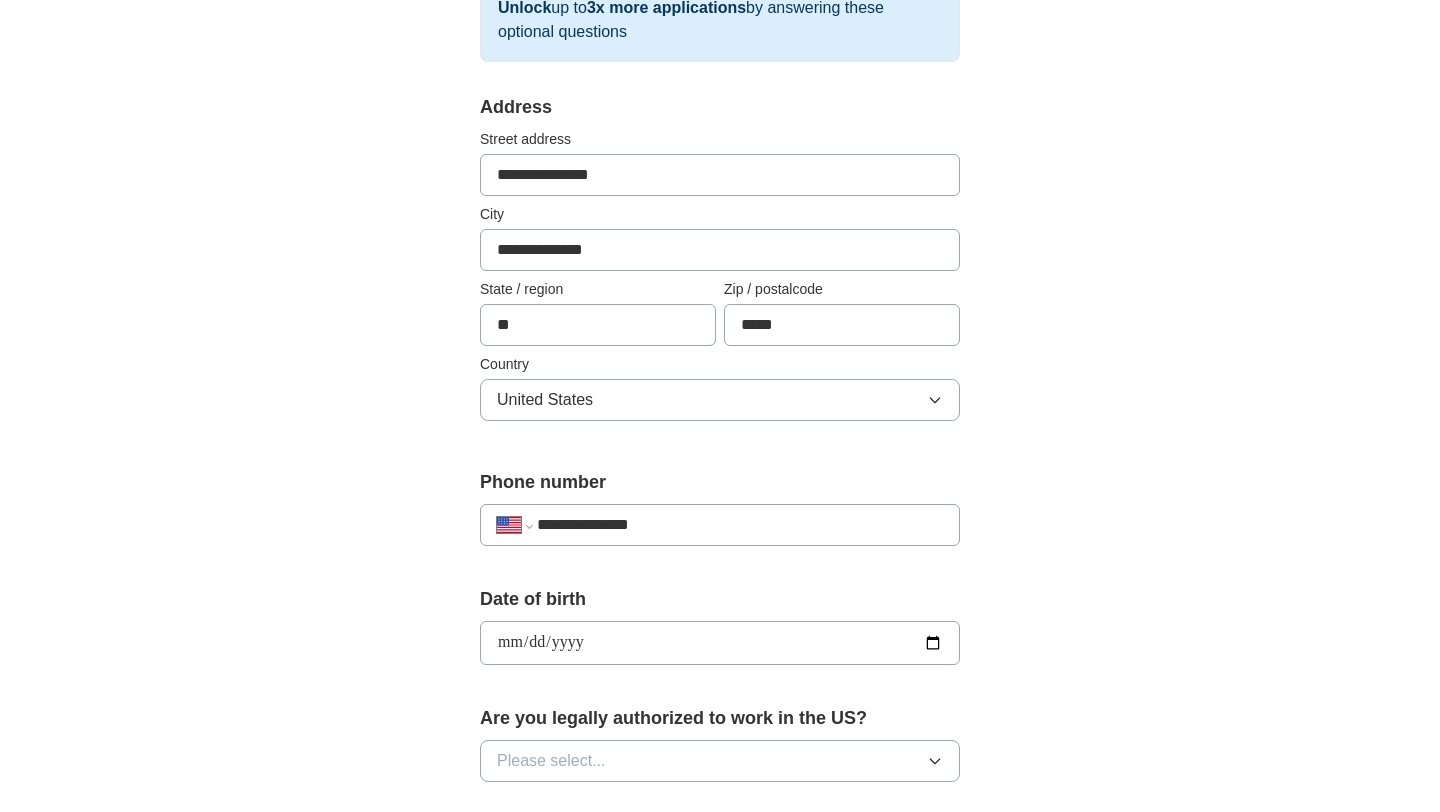 type on "**********" 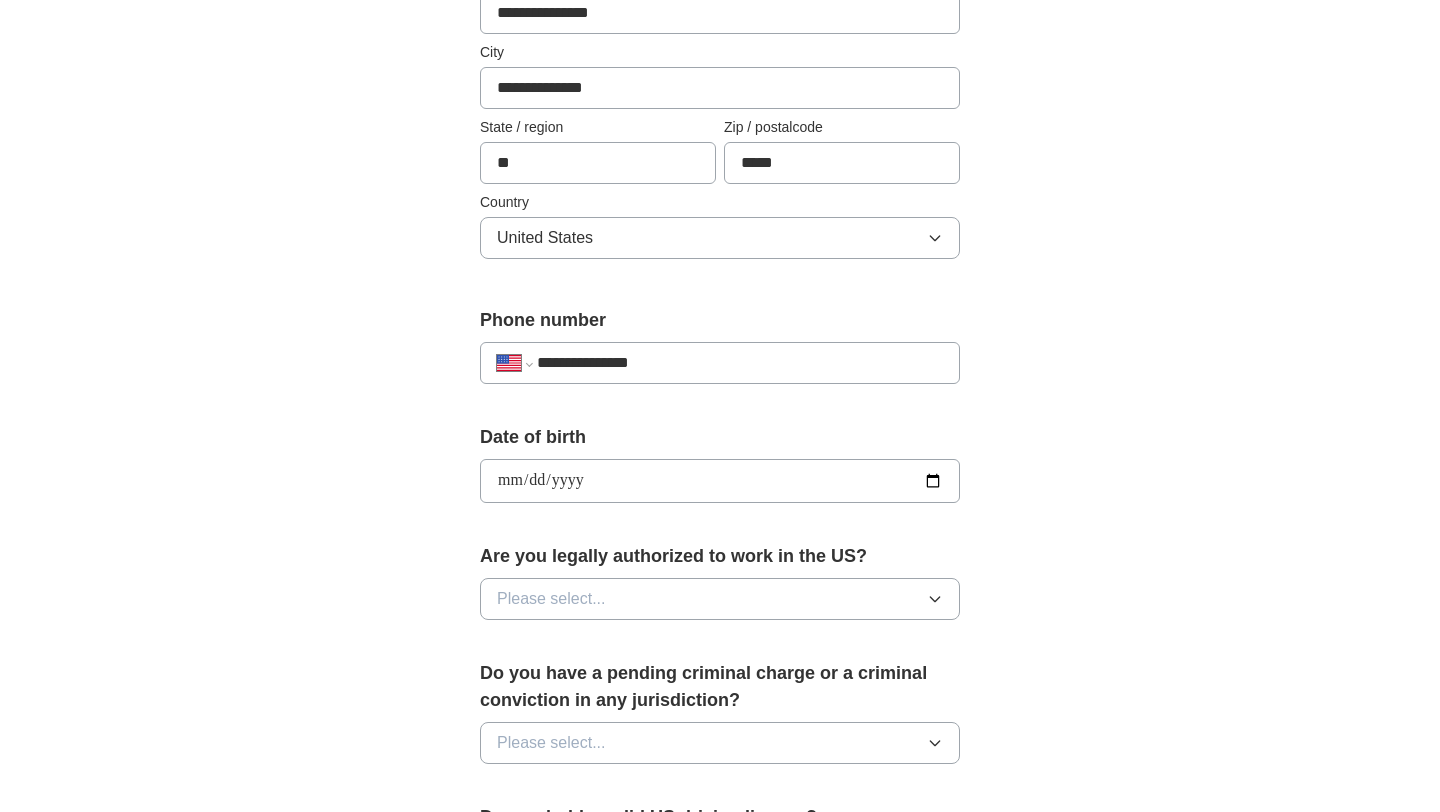 scroll, scrollTop: 525, scrollLeft: 0, axis: vertical 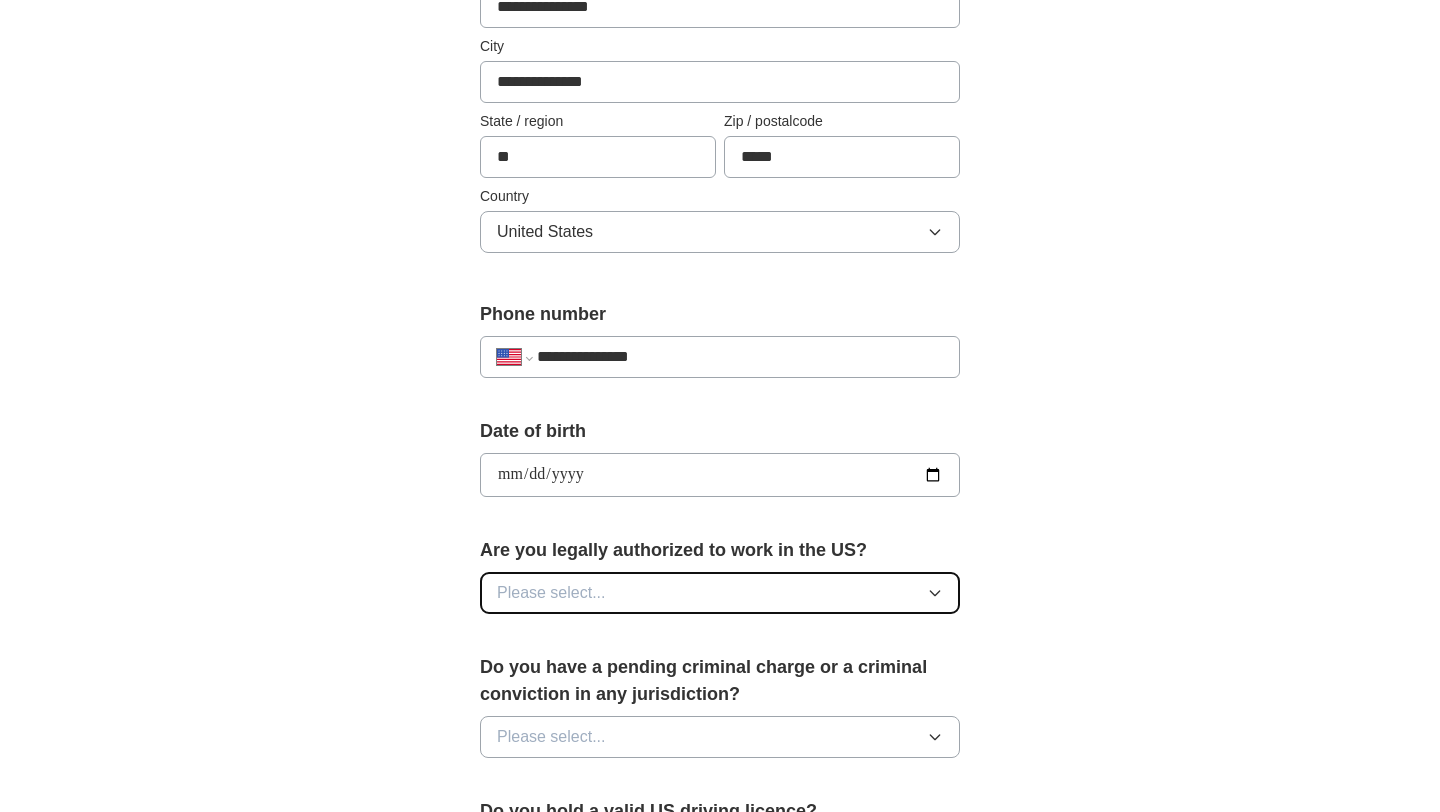 click on "Please select..." at bounding box center (720, 593) 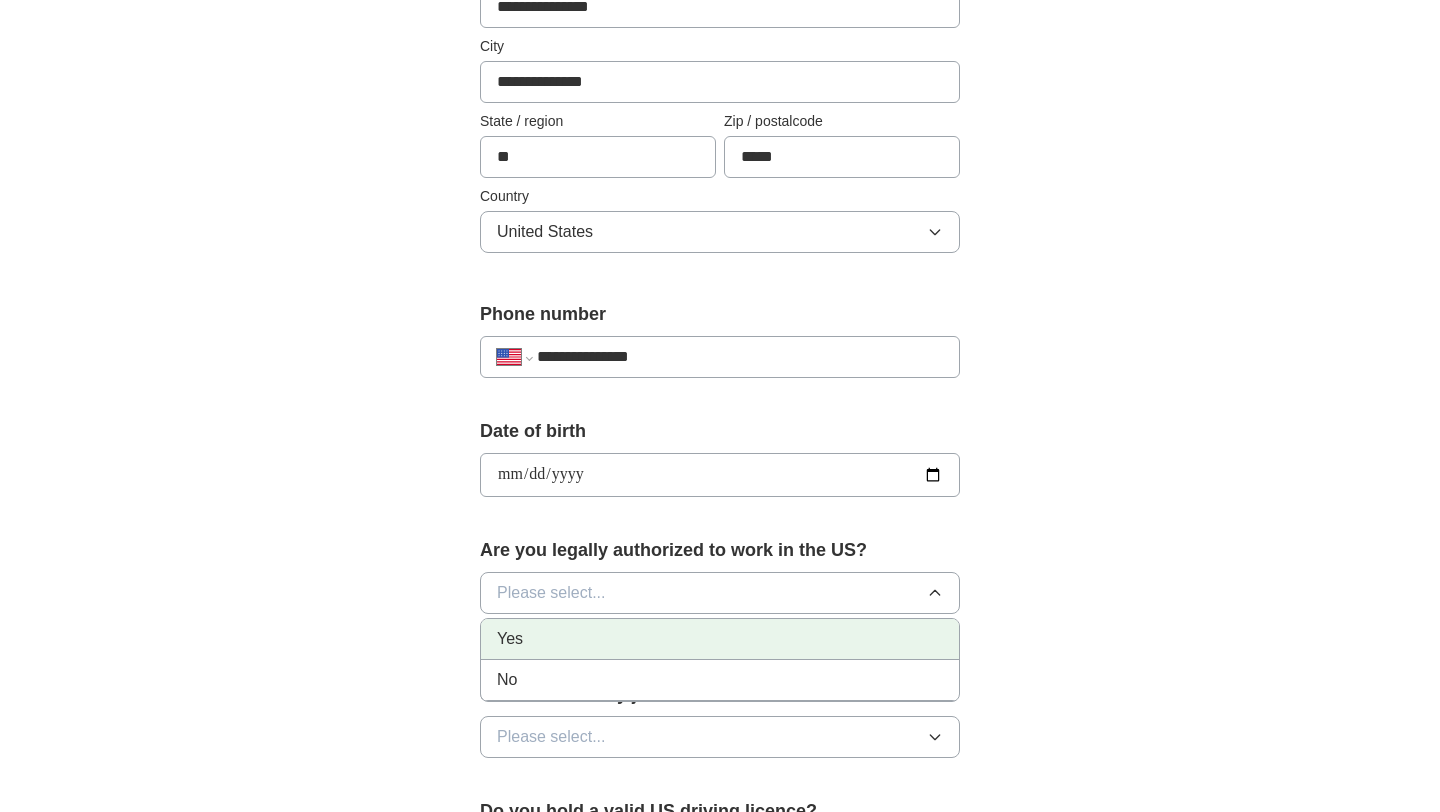 click on "Yes" at bounding box center [720, 639] 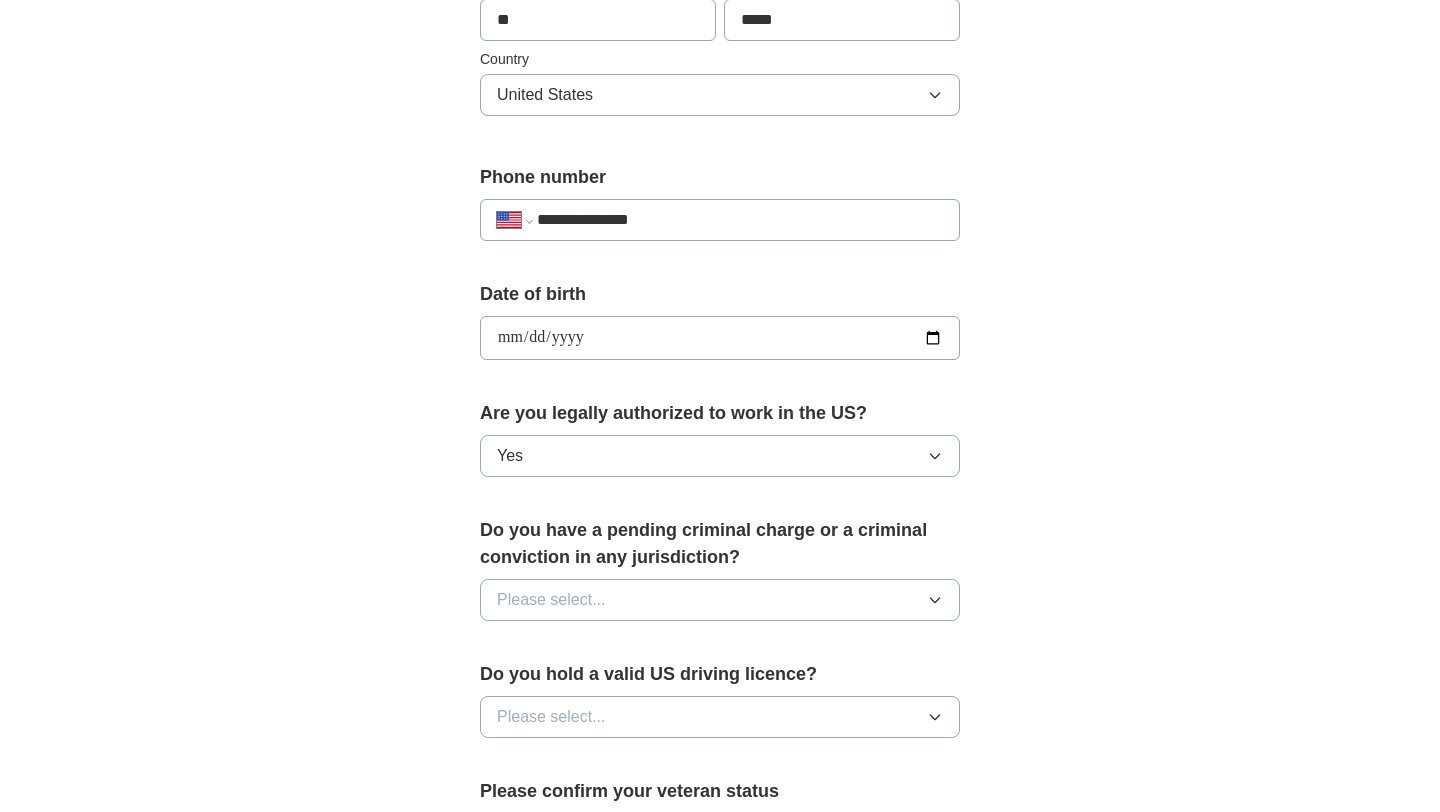 scroll, scrollTop: 688, scrollLeft: 0, axis: vertical 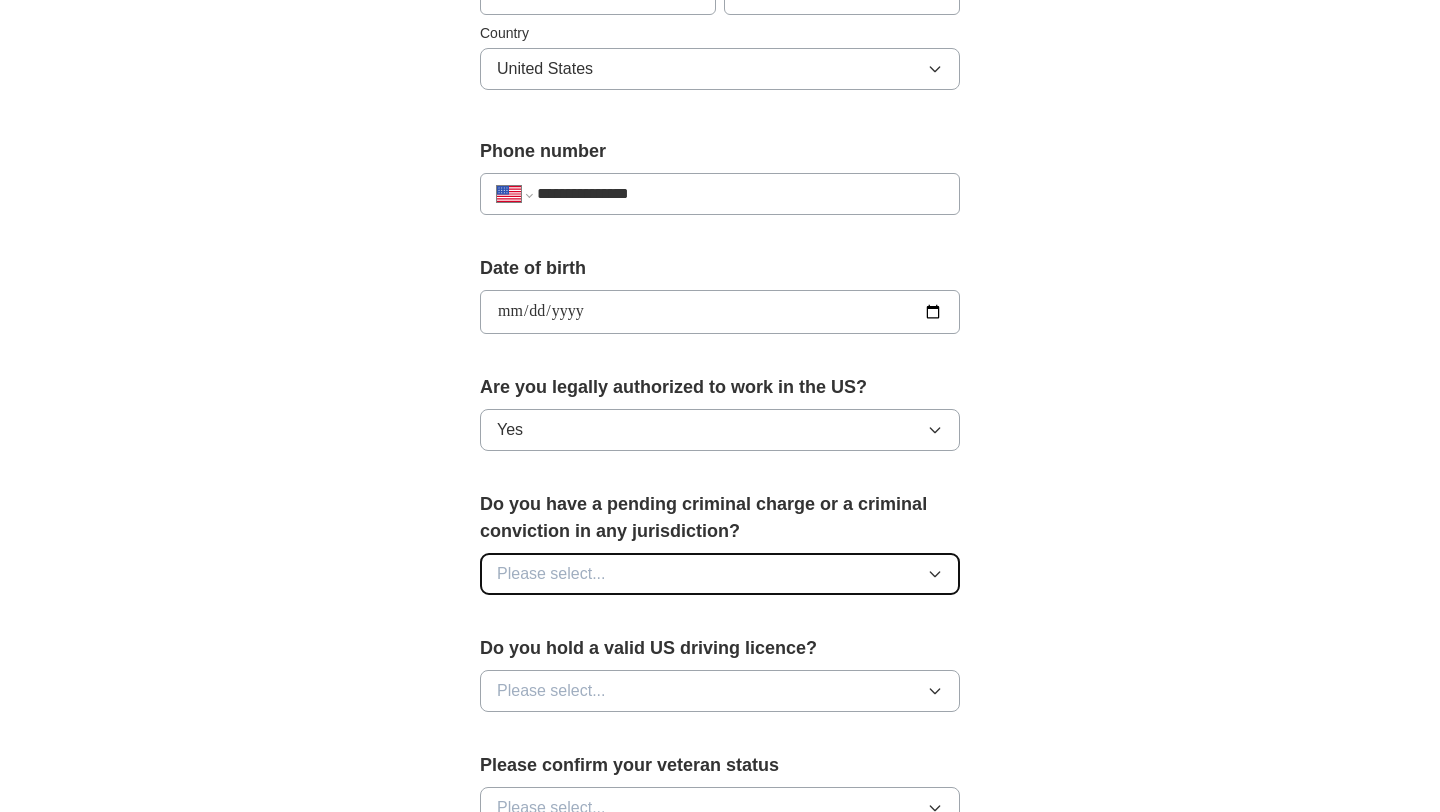 click on "Please select..." at bounding box center [720, 574] 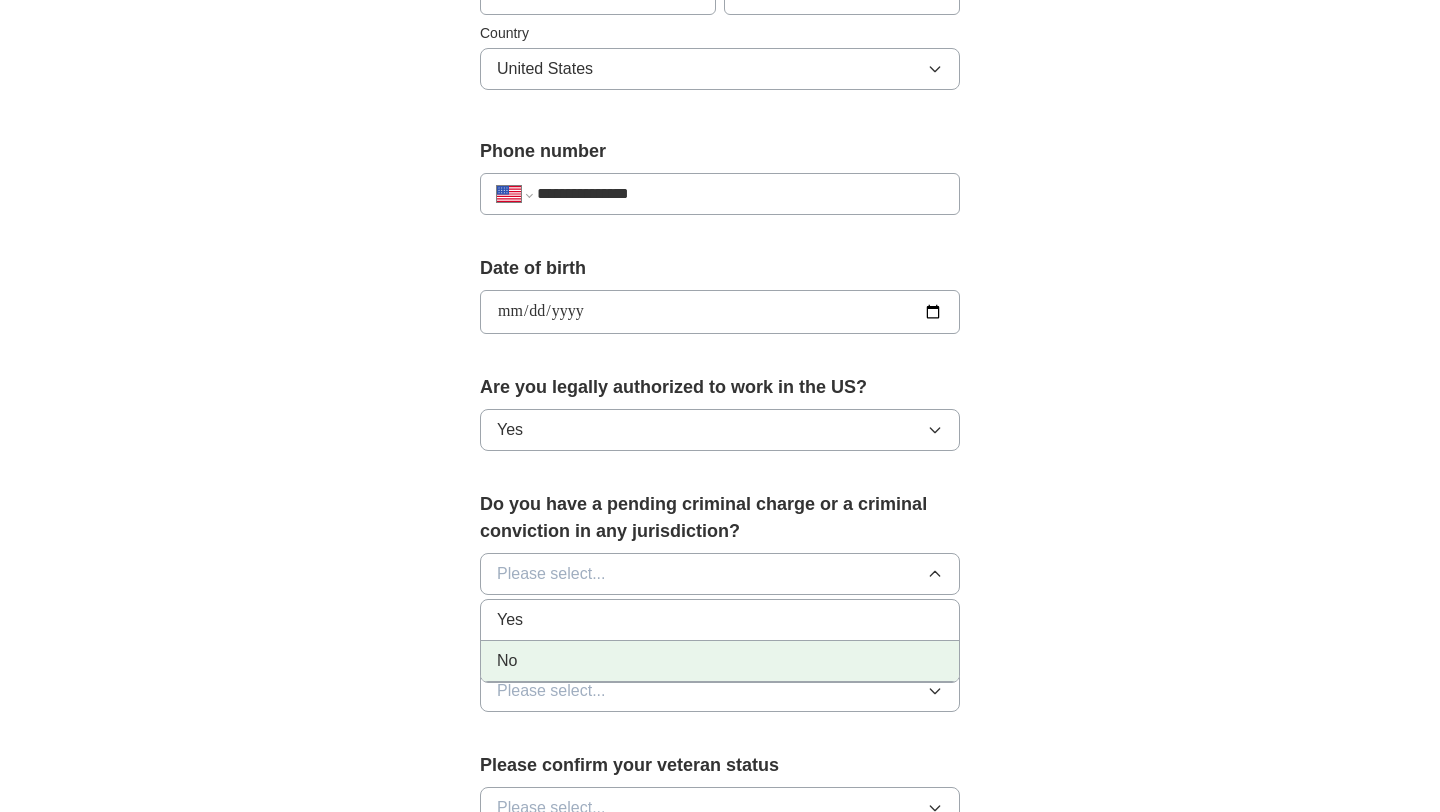 click on "No" at bounding box center (720, 661) 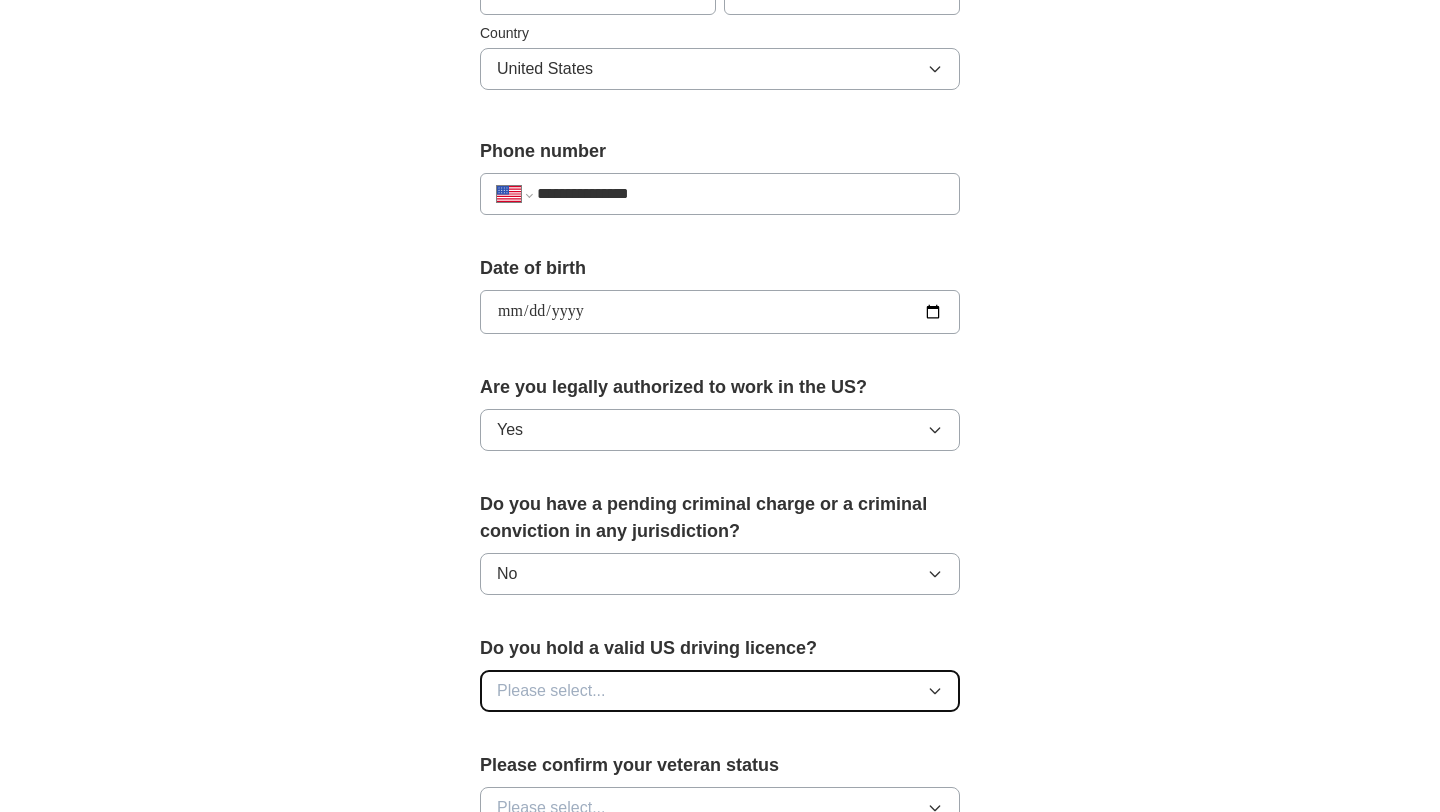 click on "Please select..." at bounding box center [720, 691] 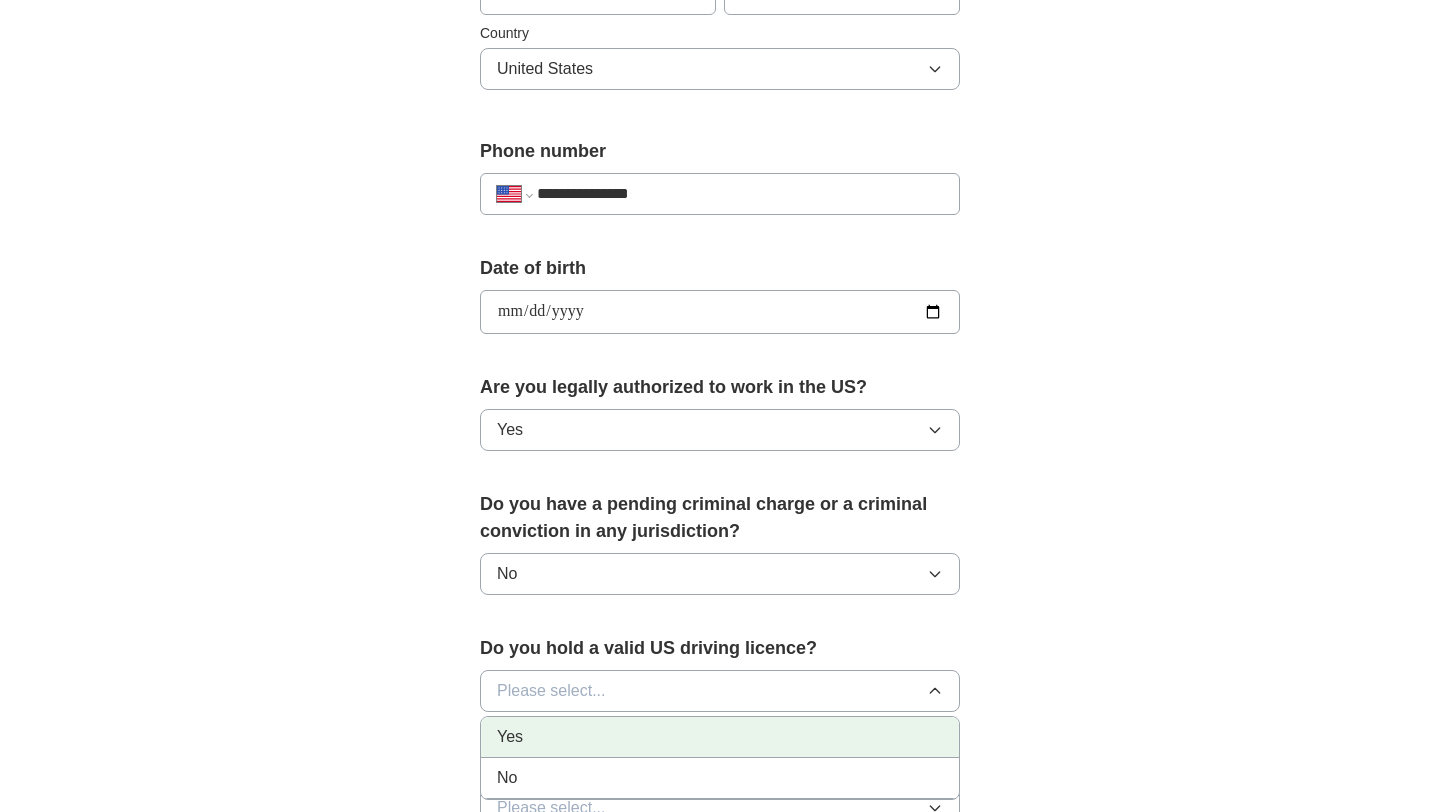 click on "Yes" at bounding box center (720, 737) 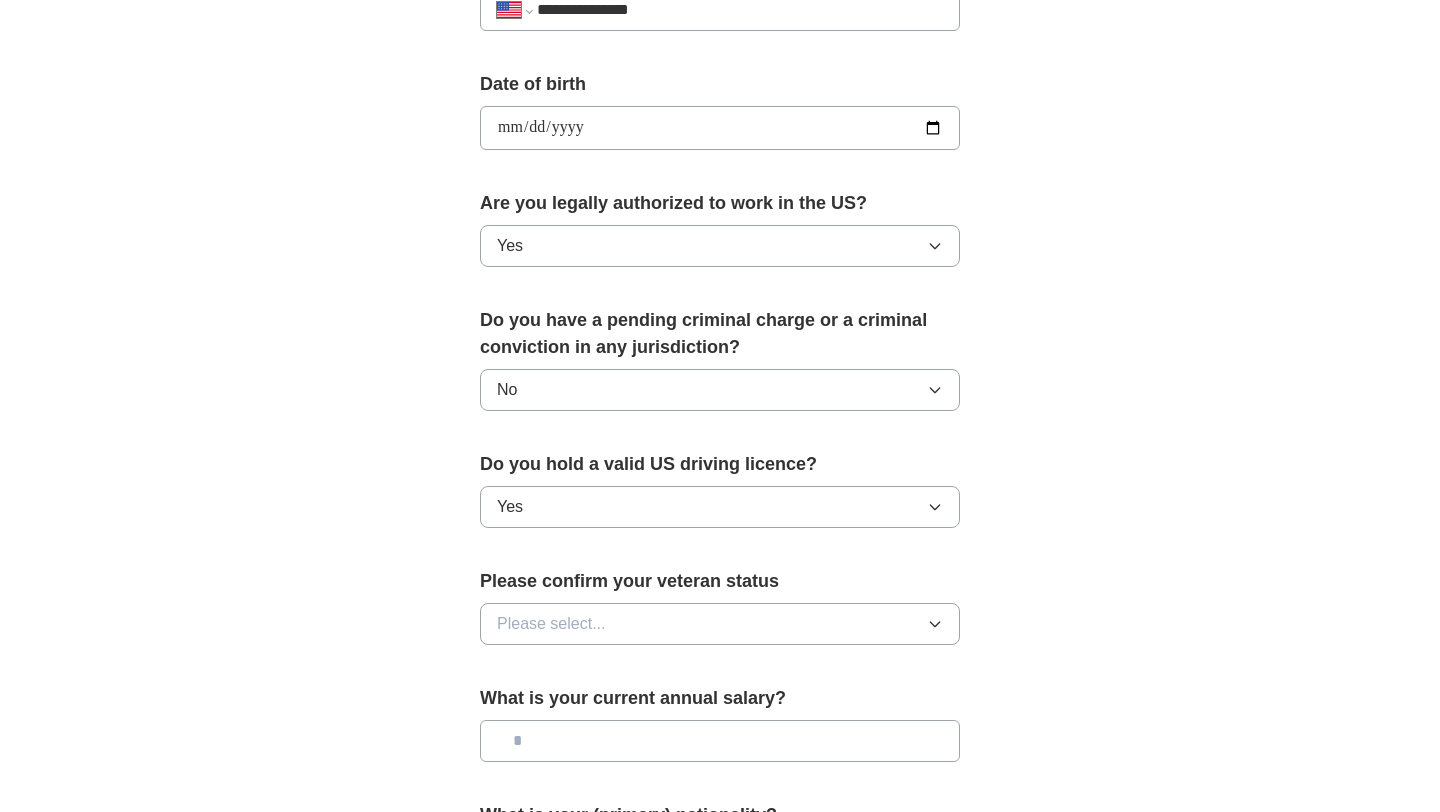 scroll, scrollTop: 892, scrollLeft: 0, axis: vertical 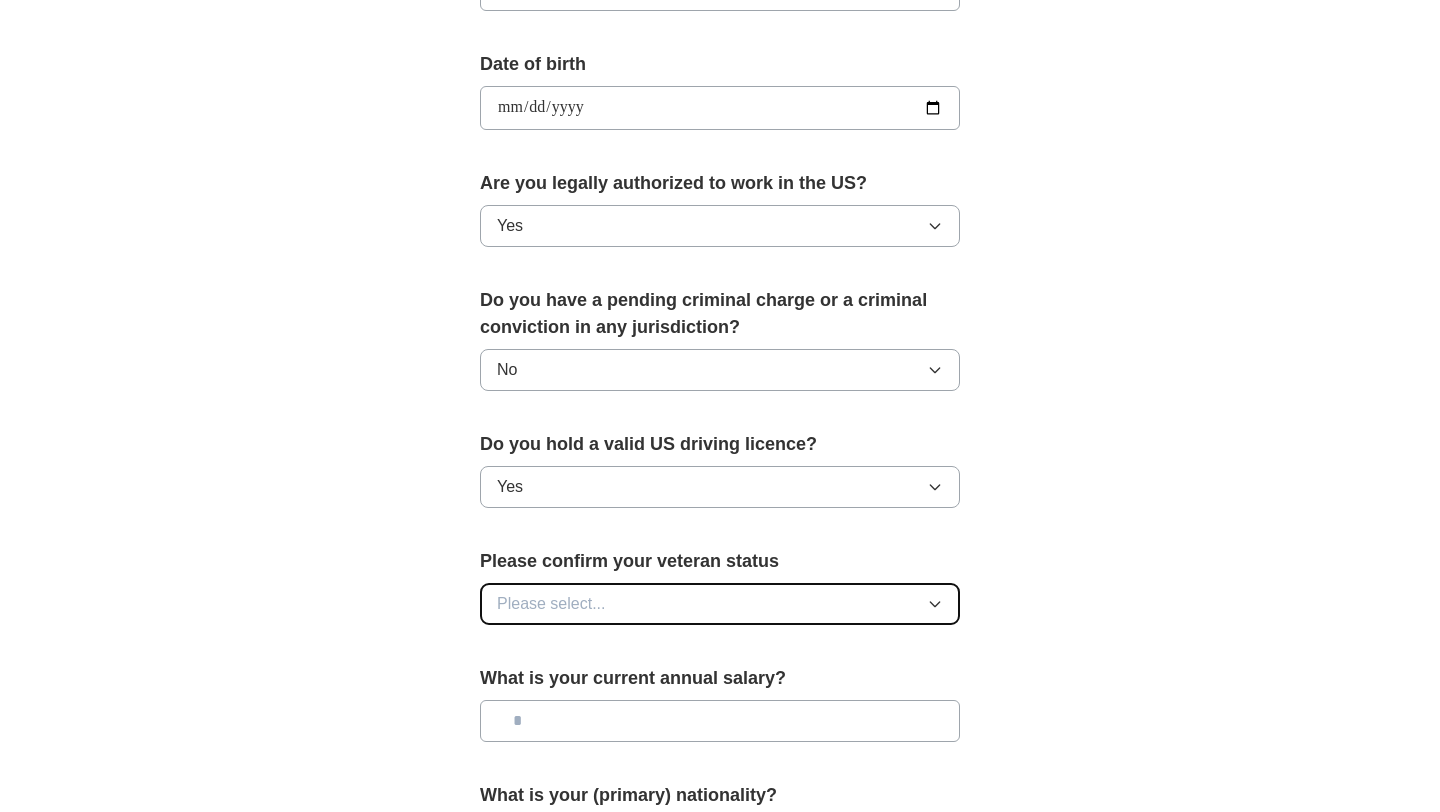 click on "Please select..." at bounding box center [551, 604] 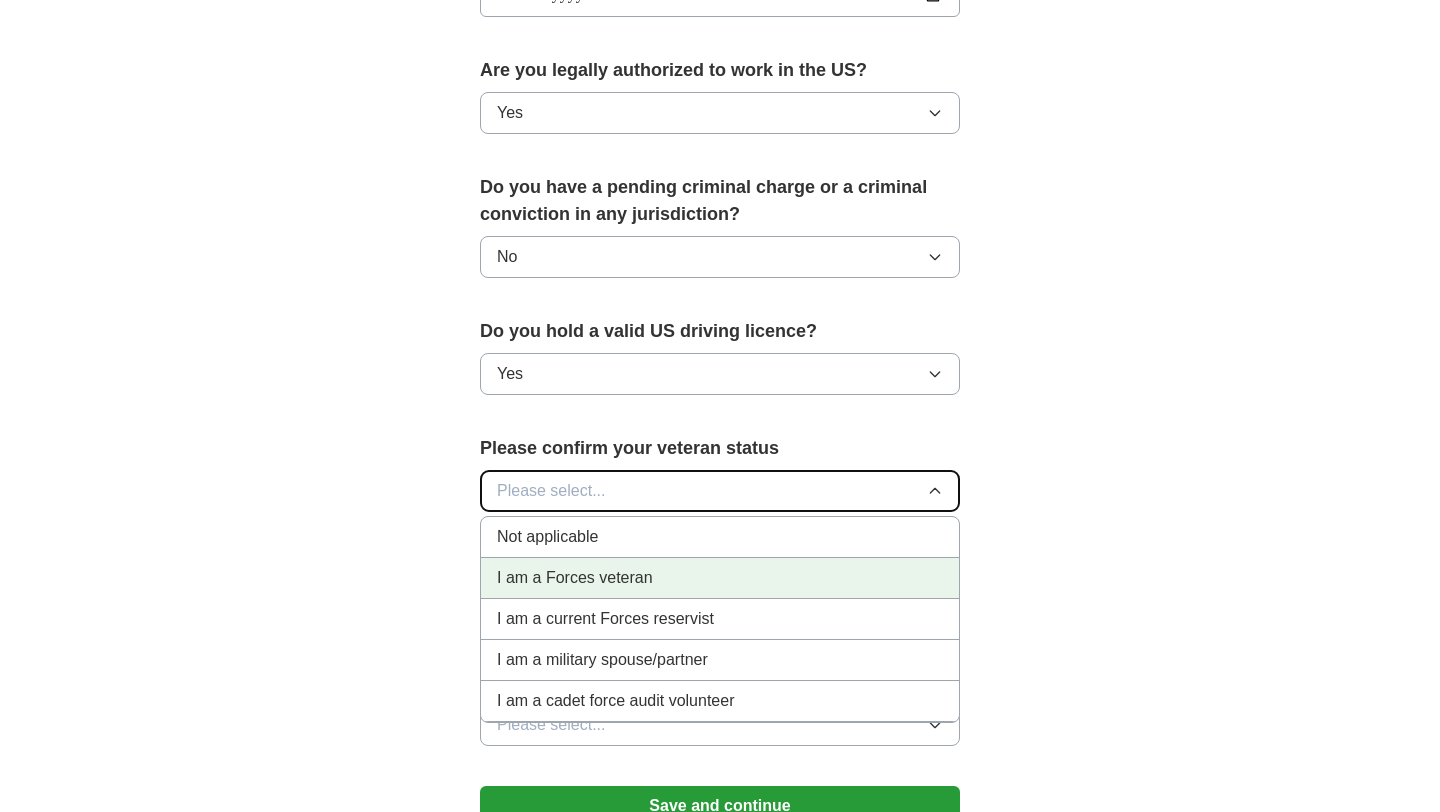 scroll, scrollTop: 1008, scrollLeft: 0, axis: vertical 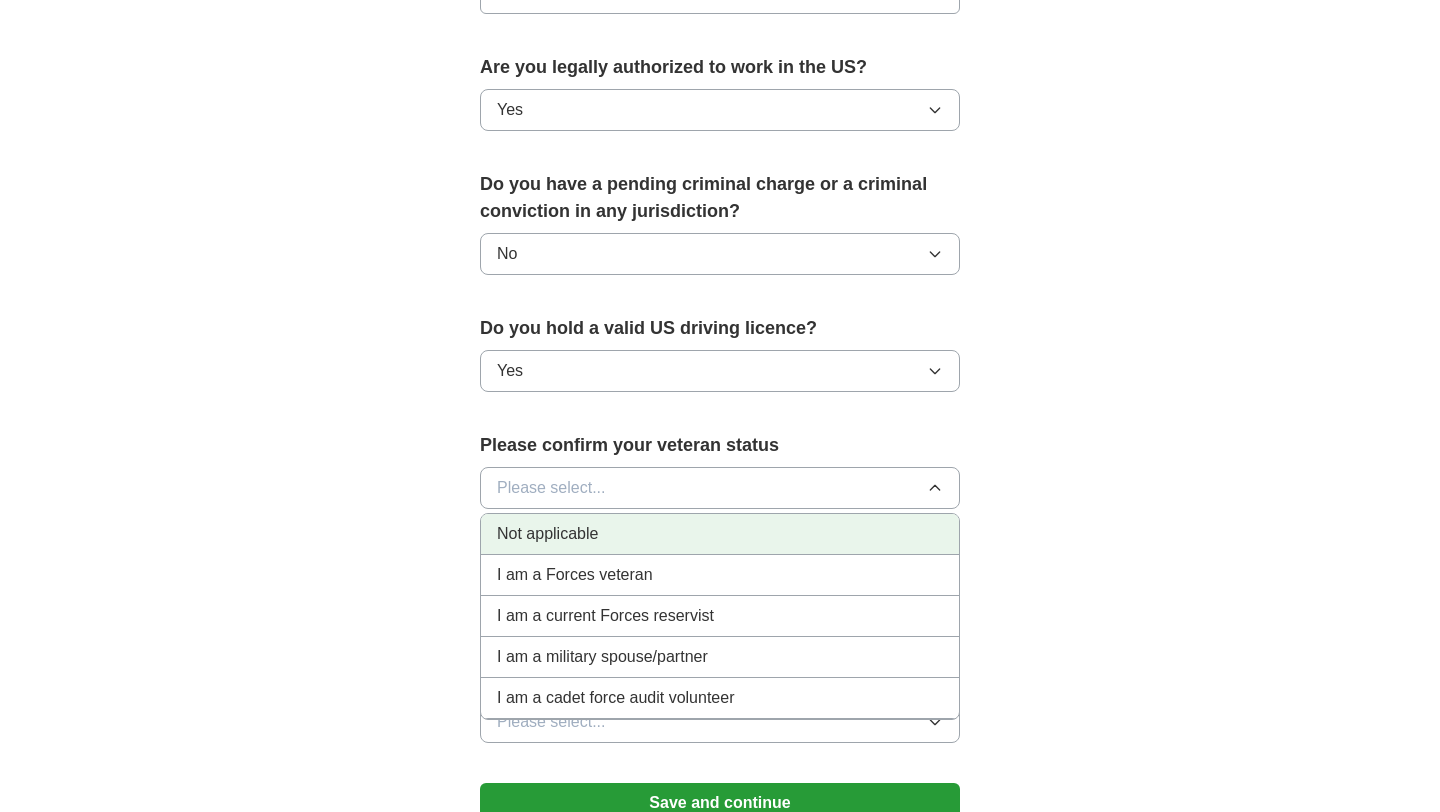 click on "Not applicable" at bounding box center (547, 534) 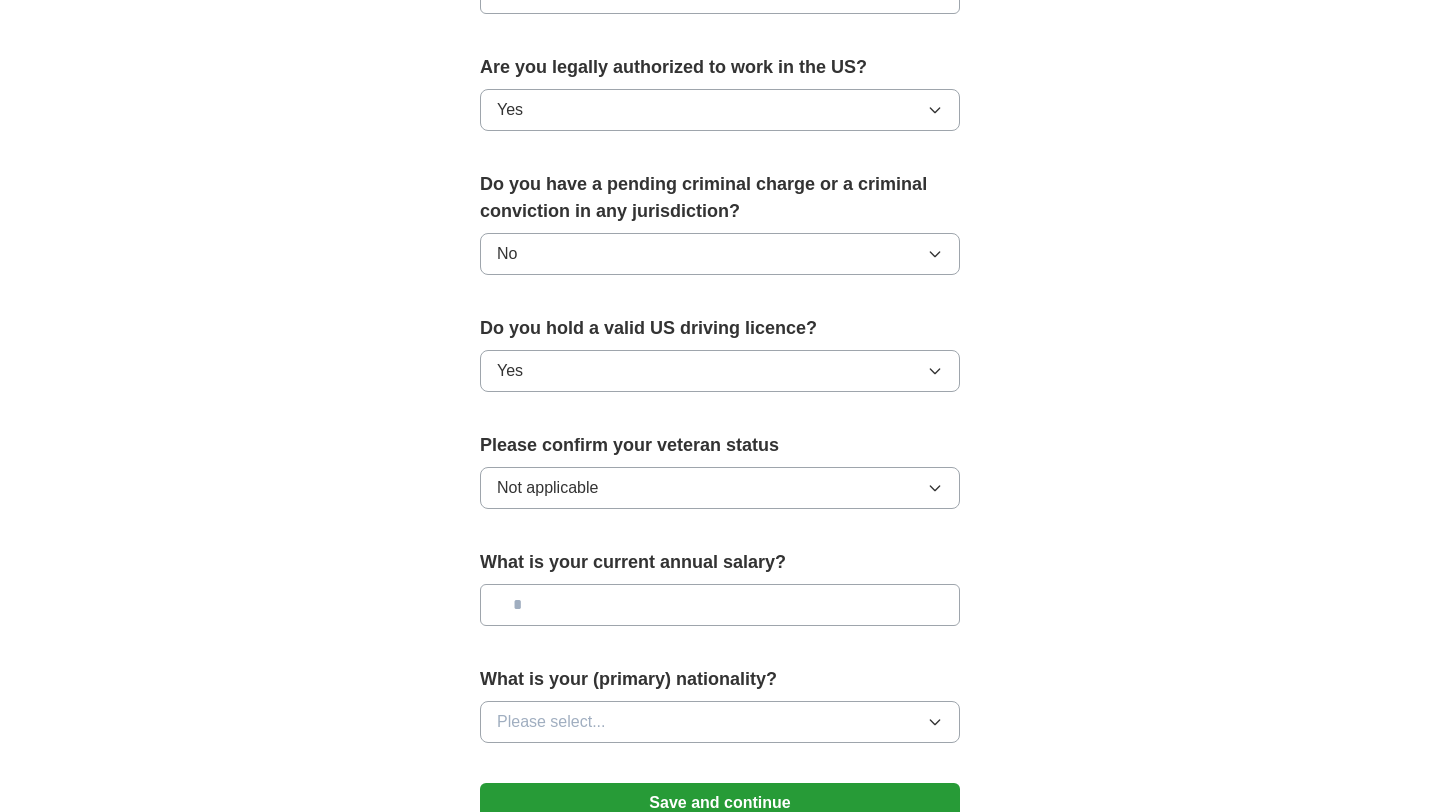 click at bounding box center [720, 605] 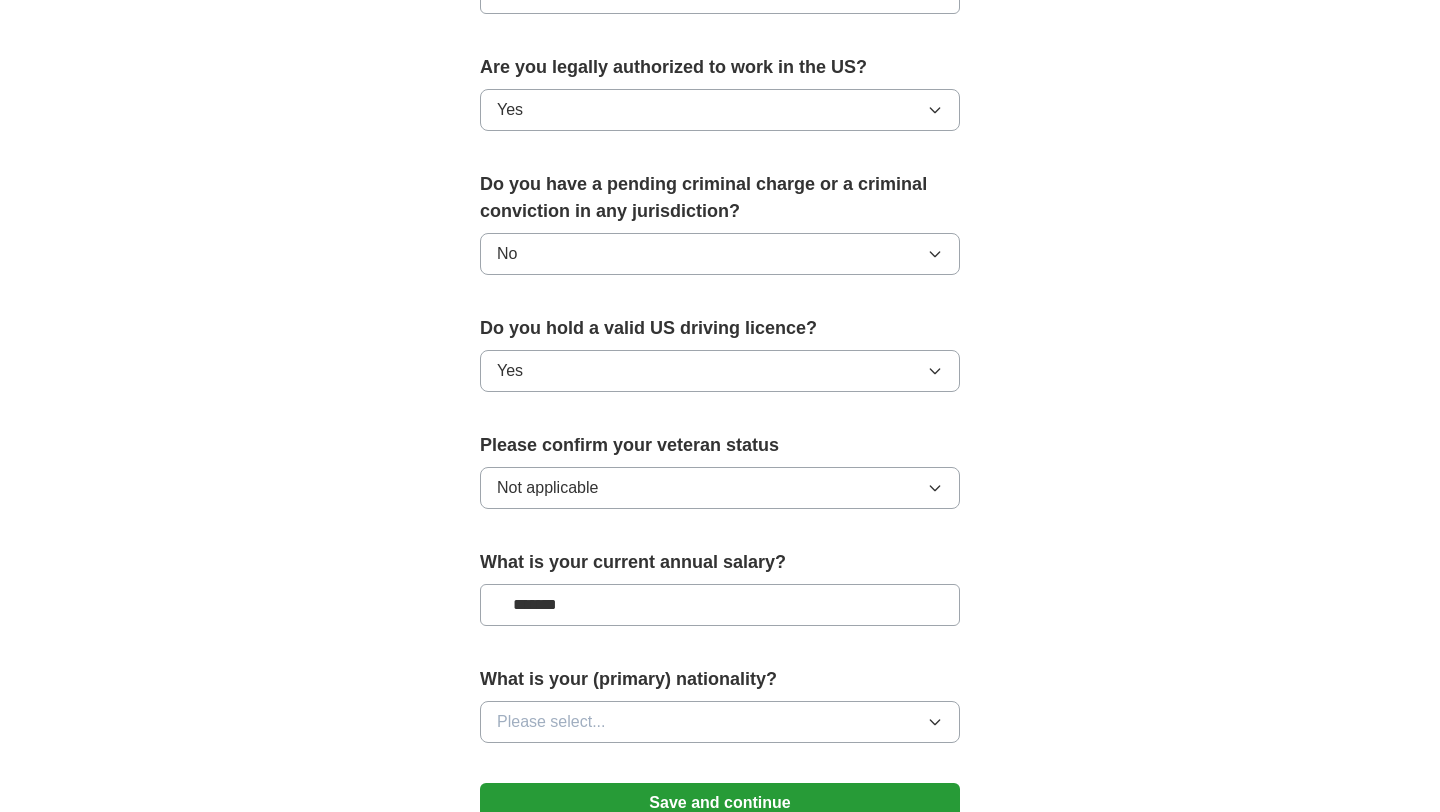 scroll, scrollTop: 1177, scrollLeft: 0, axis: vertical 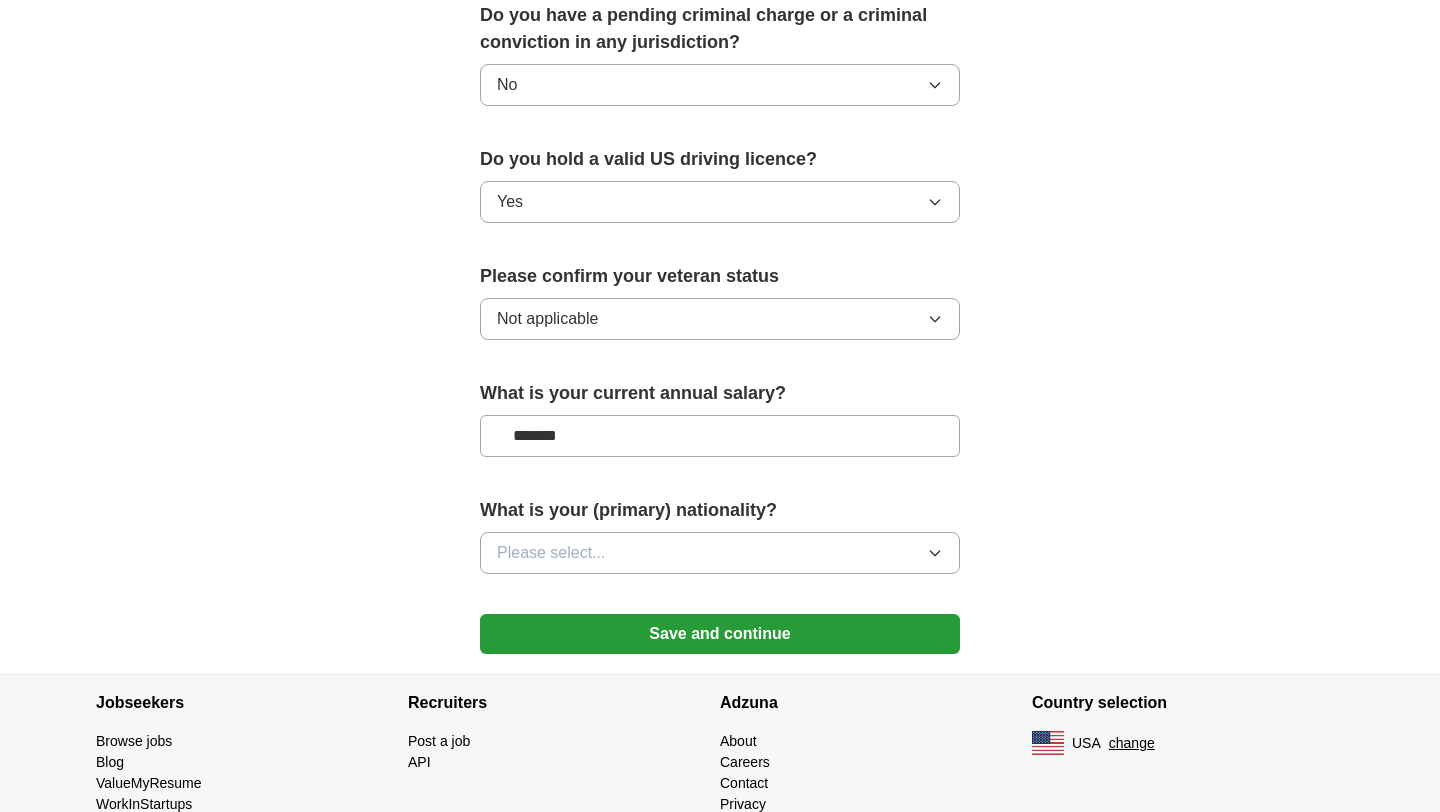 type on "*******" 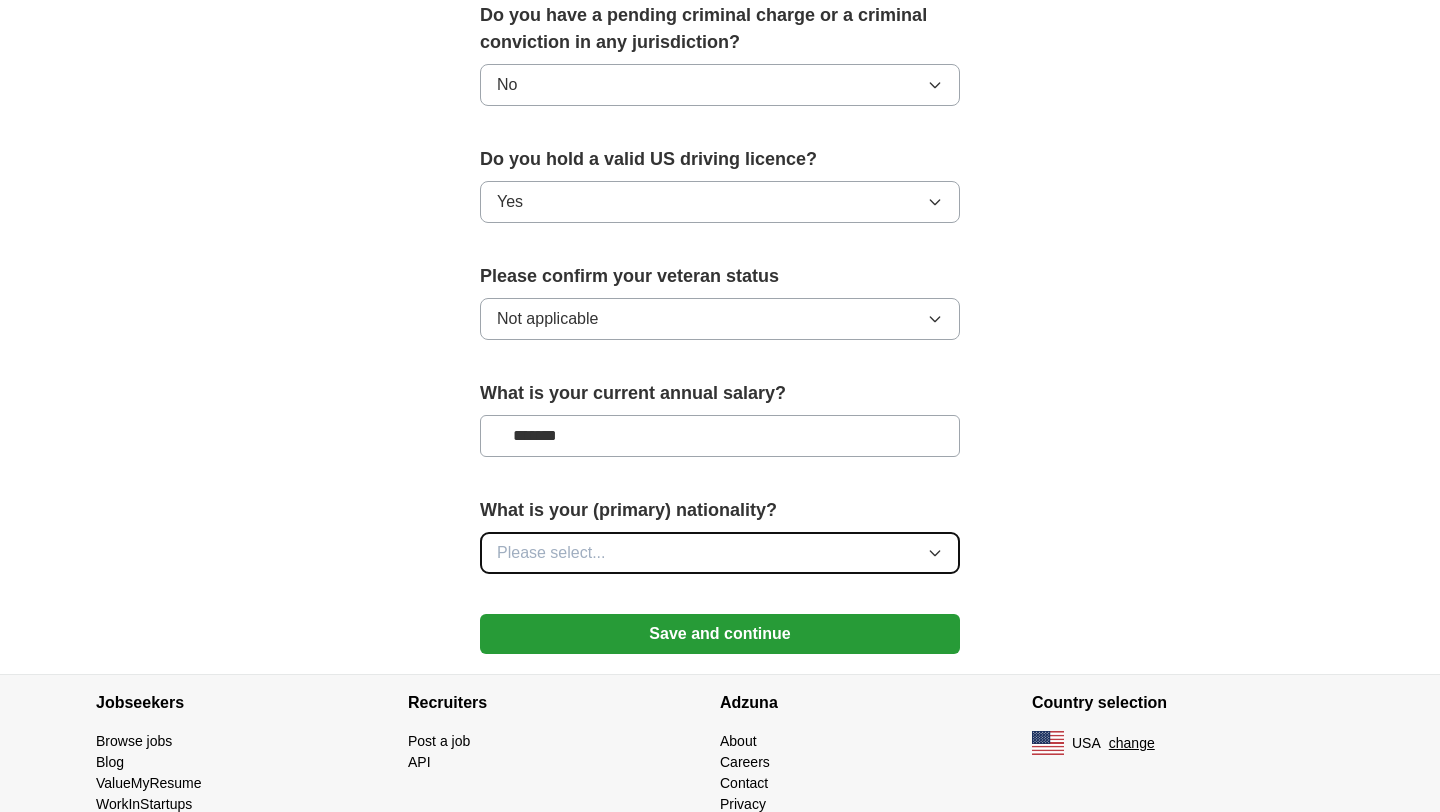 click on "Please select..." at bounding box center [720, 553] 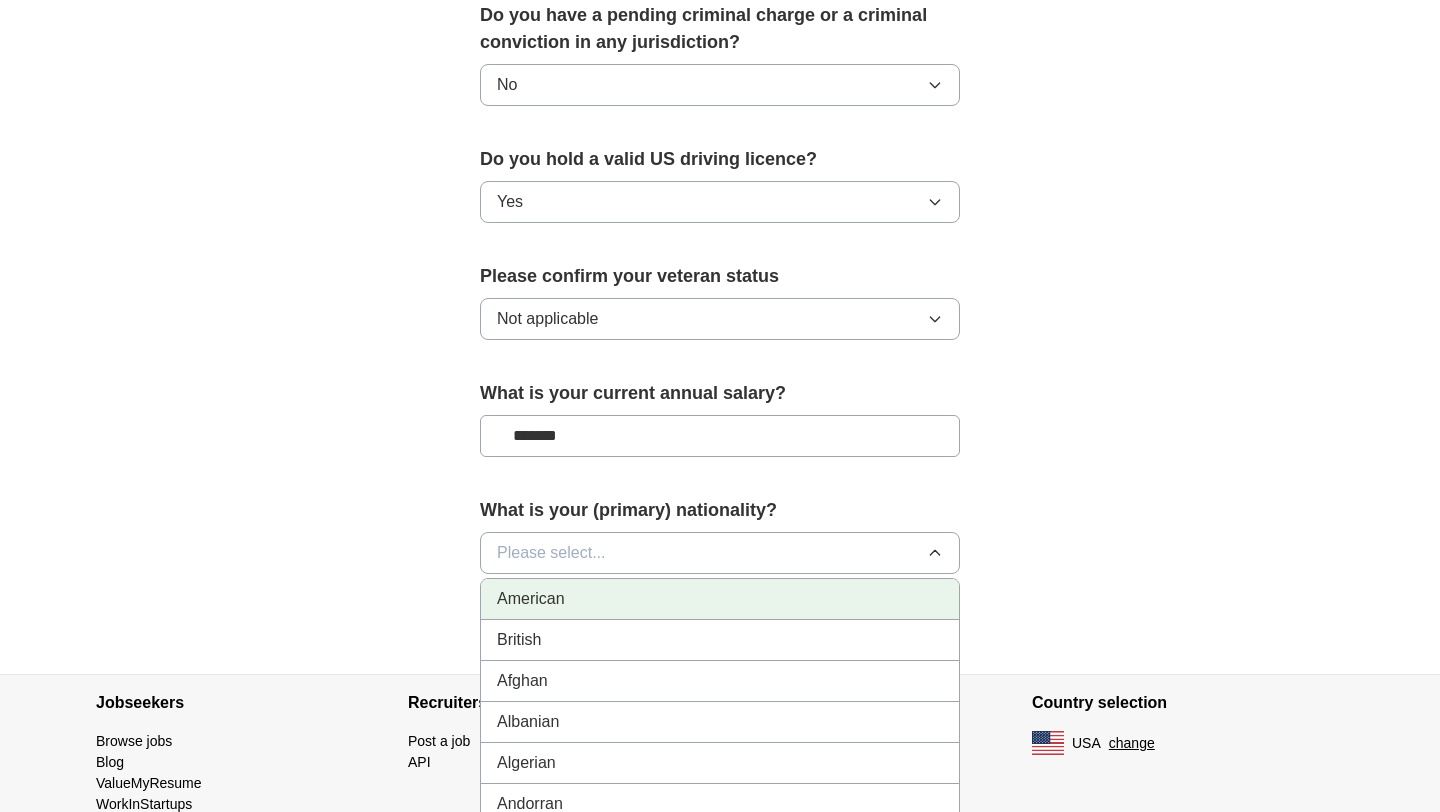 click on "American" at bounding box center [720, 599] 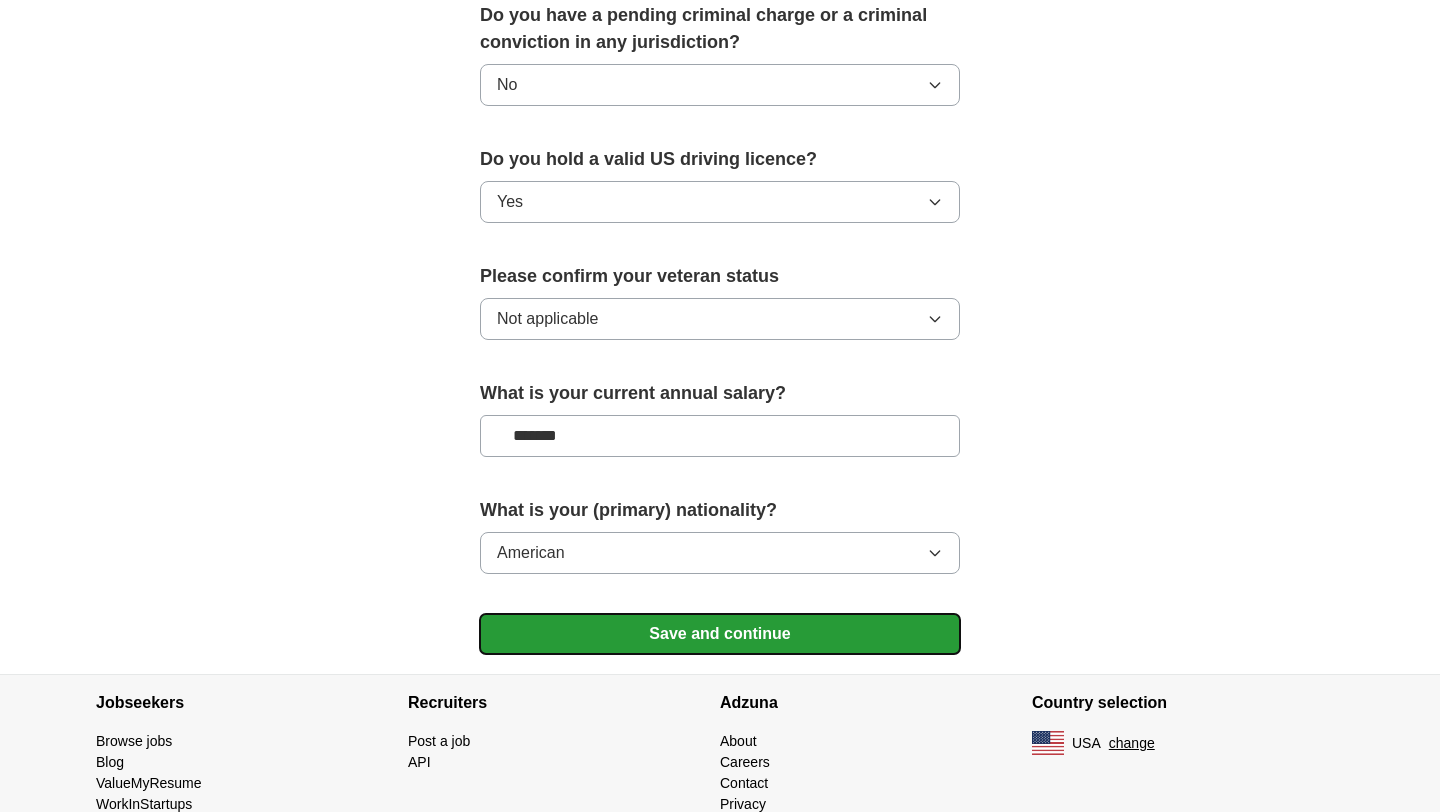 click on "Save and continue" at bounding box center [720, 634] 